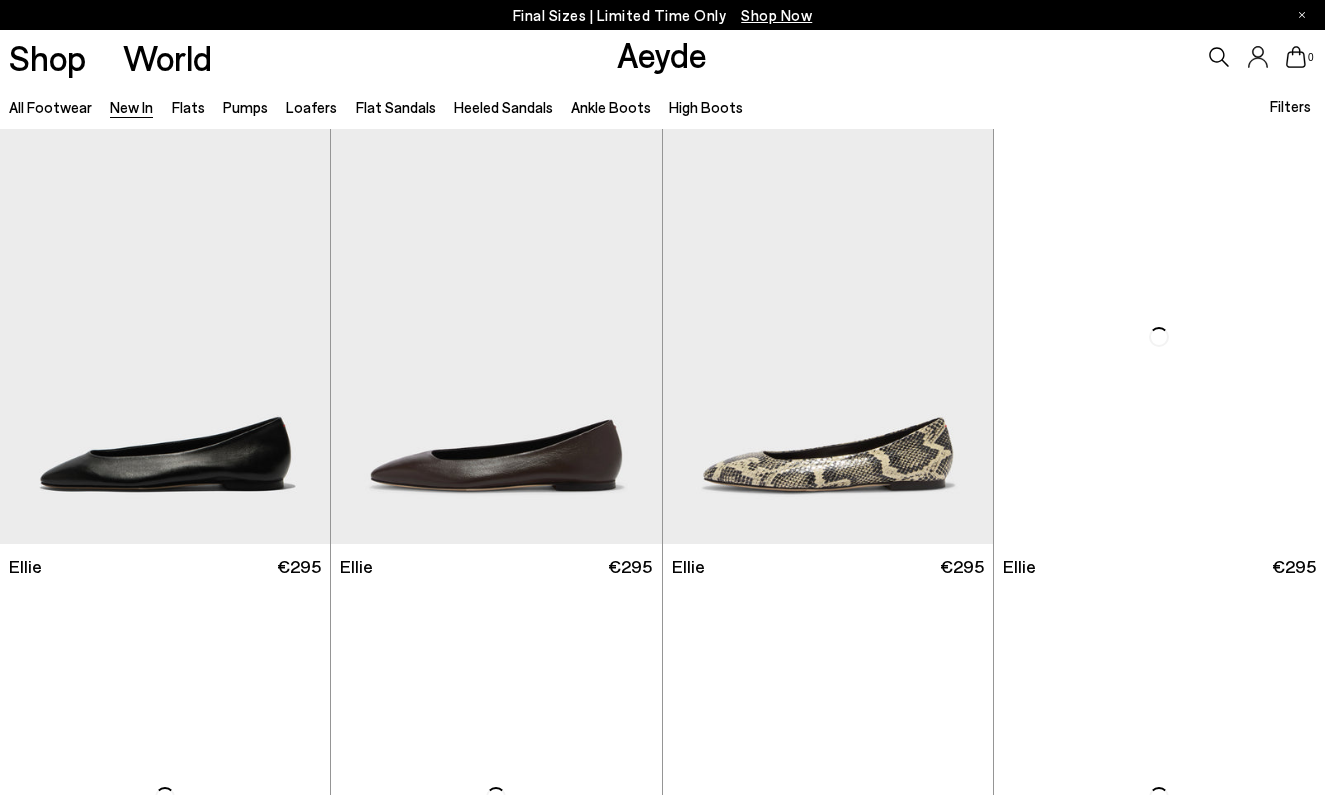 scroll, scrollTop: 0, scrollLeft: 0, axis: both 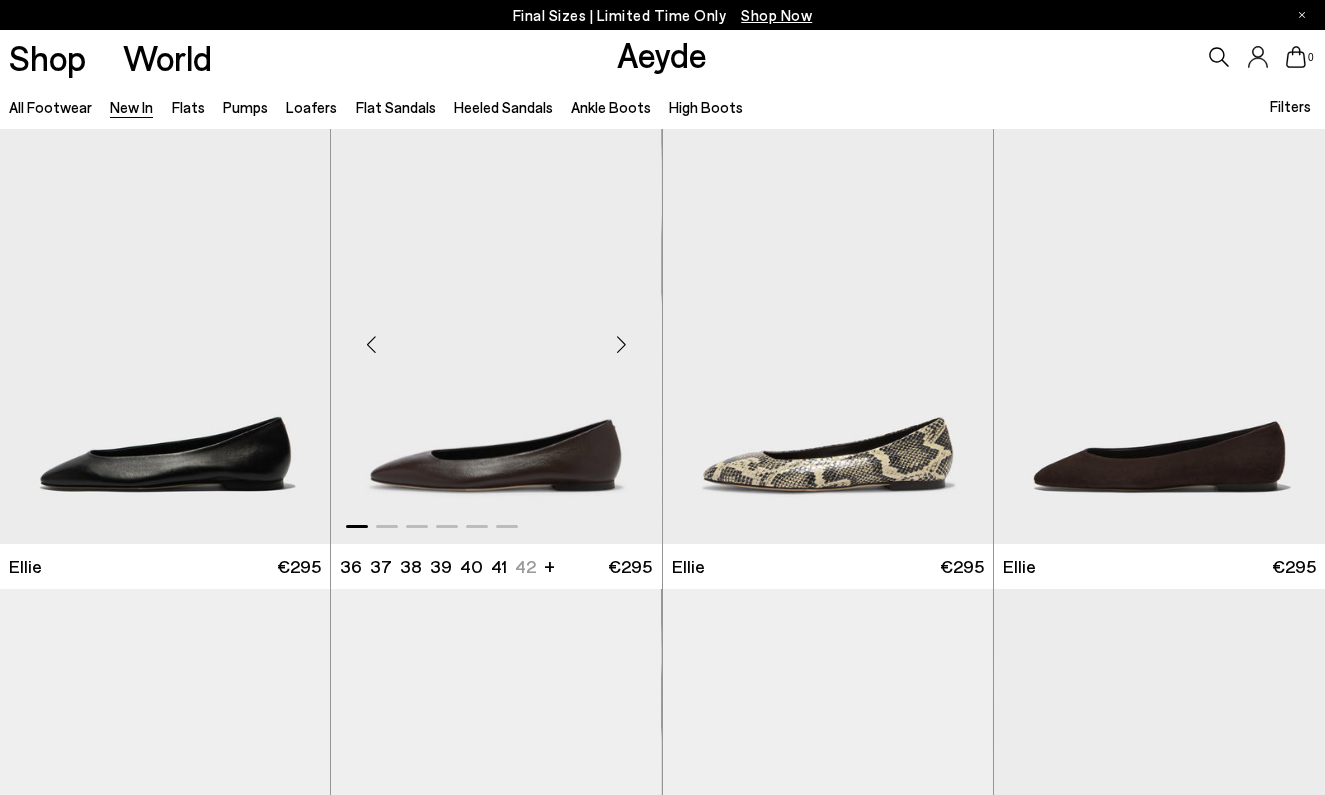 click at bounding box center [622, 345] 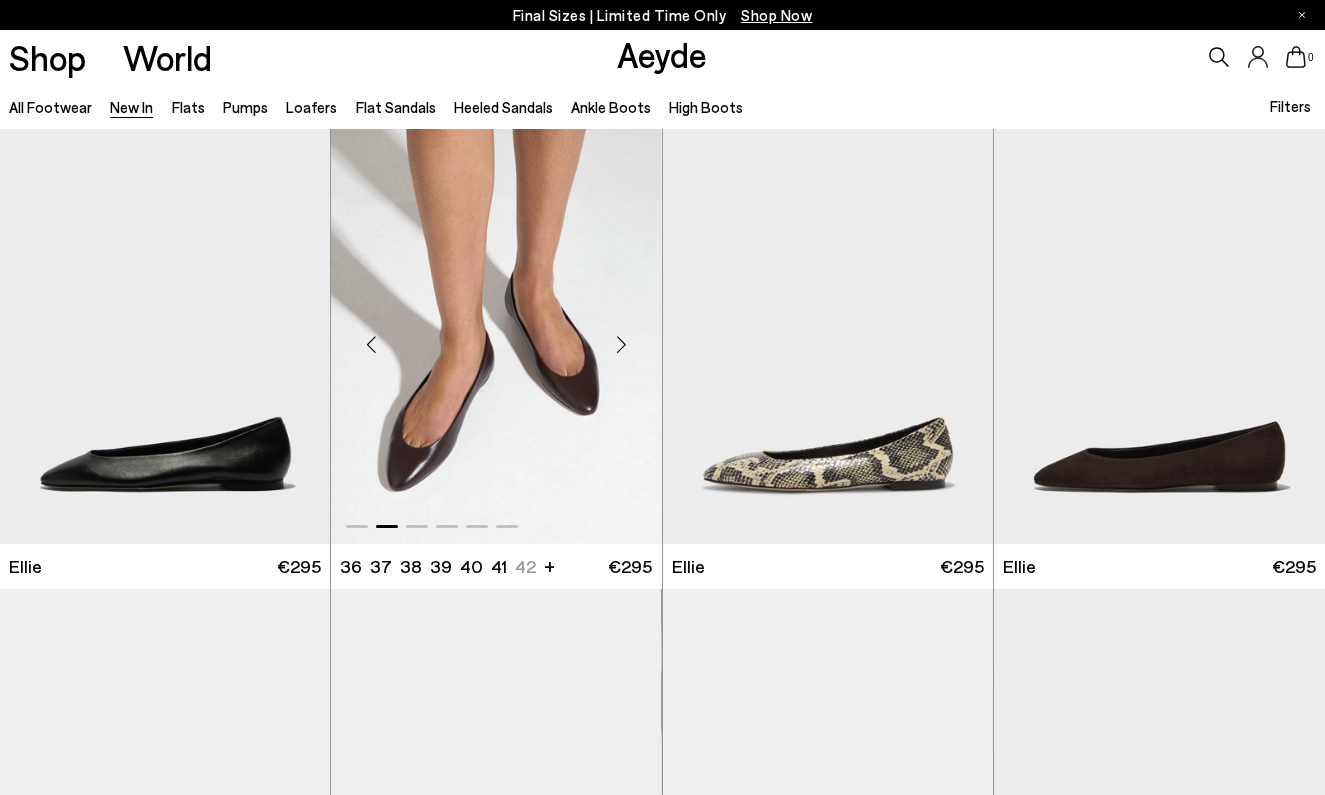 click at bounding box center [622, 345] 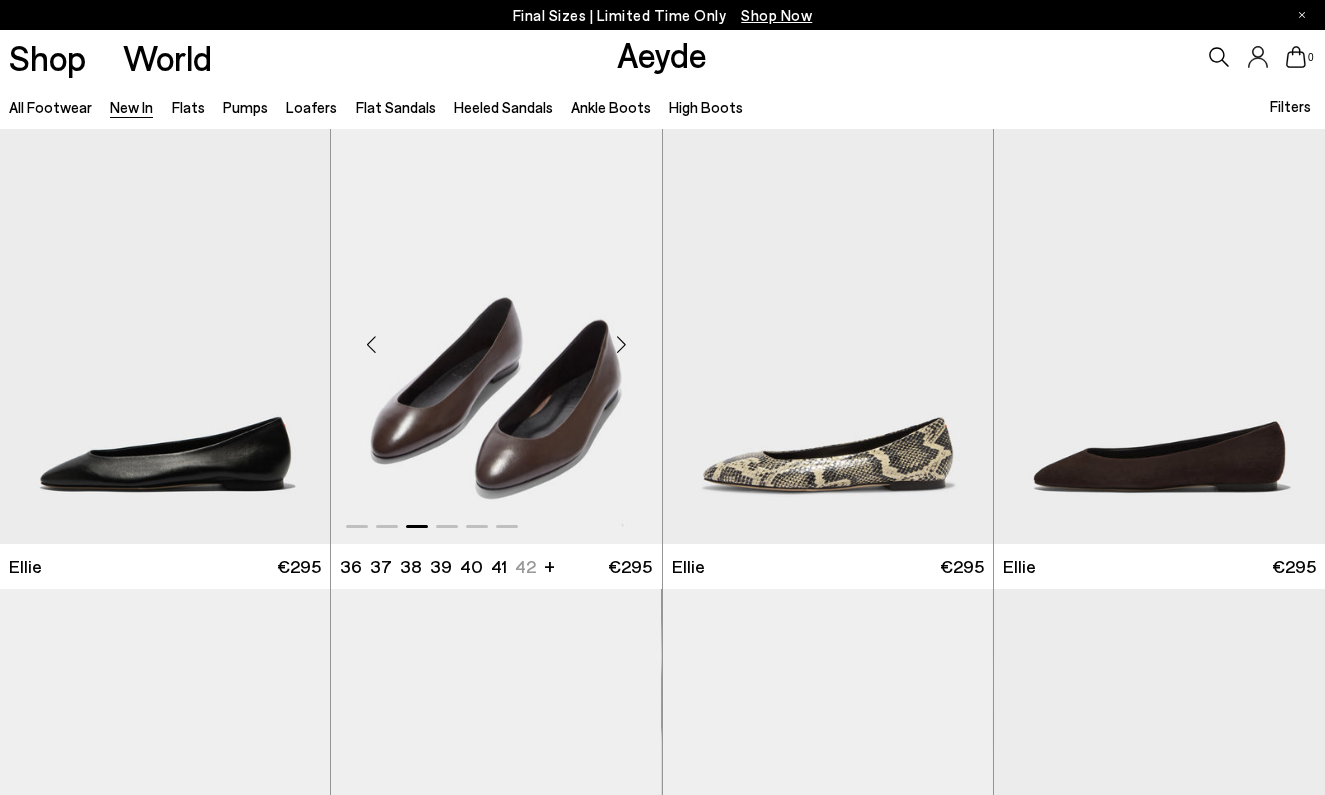 click at bounding box center (622, 345) 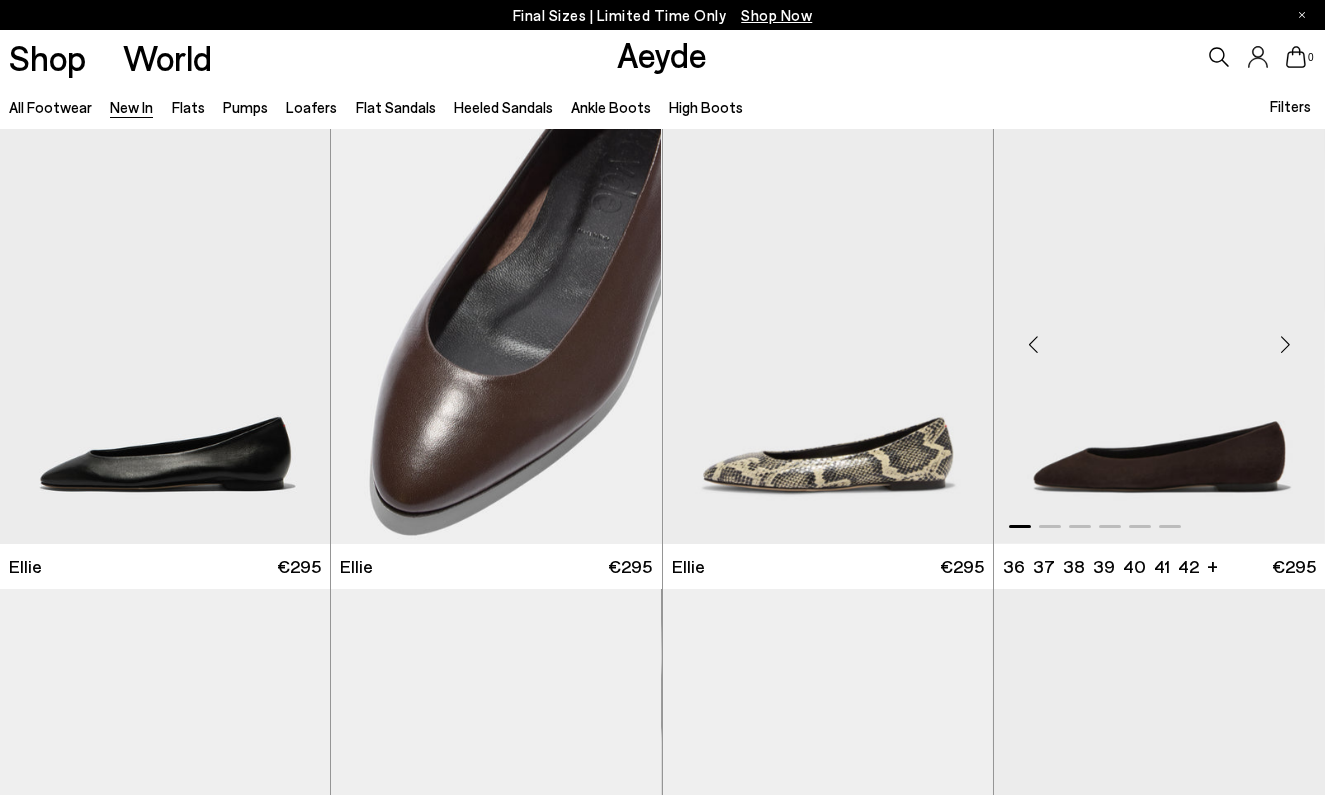 click at bounding box center (1285, 345) 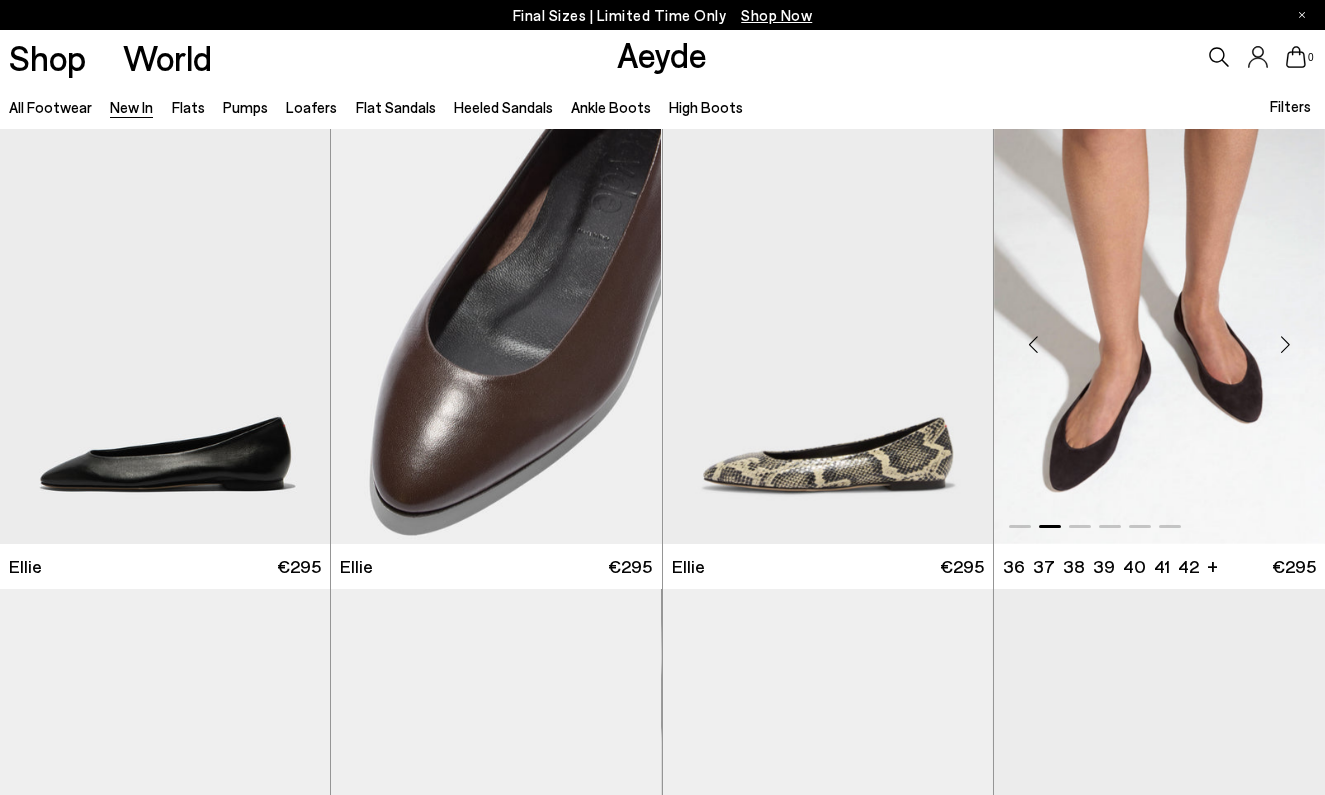 click at bounding box center [1285, 345] 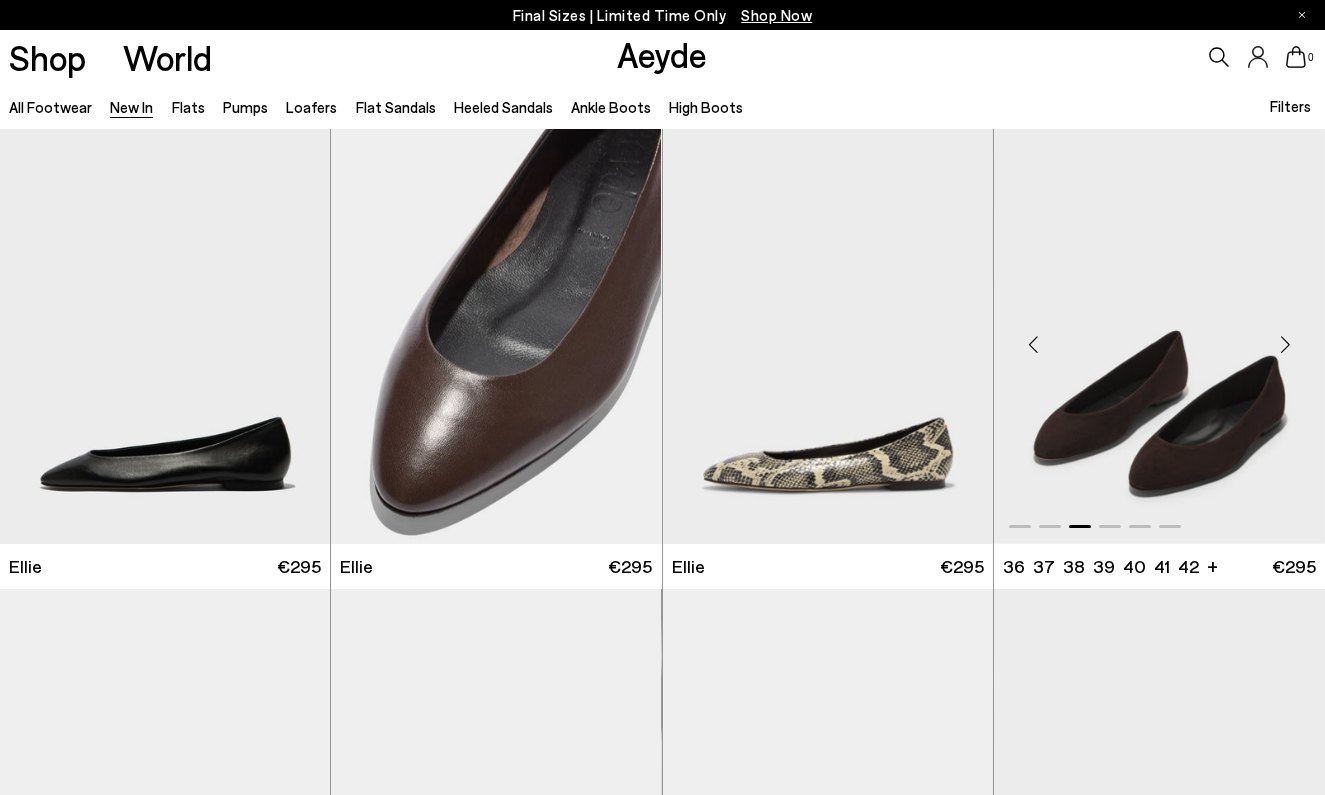 click at bounding box center (1285, 345) 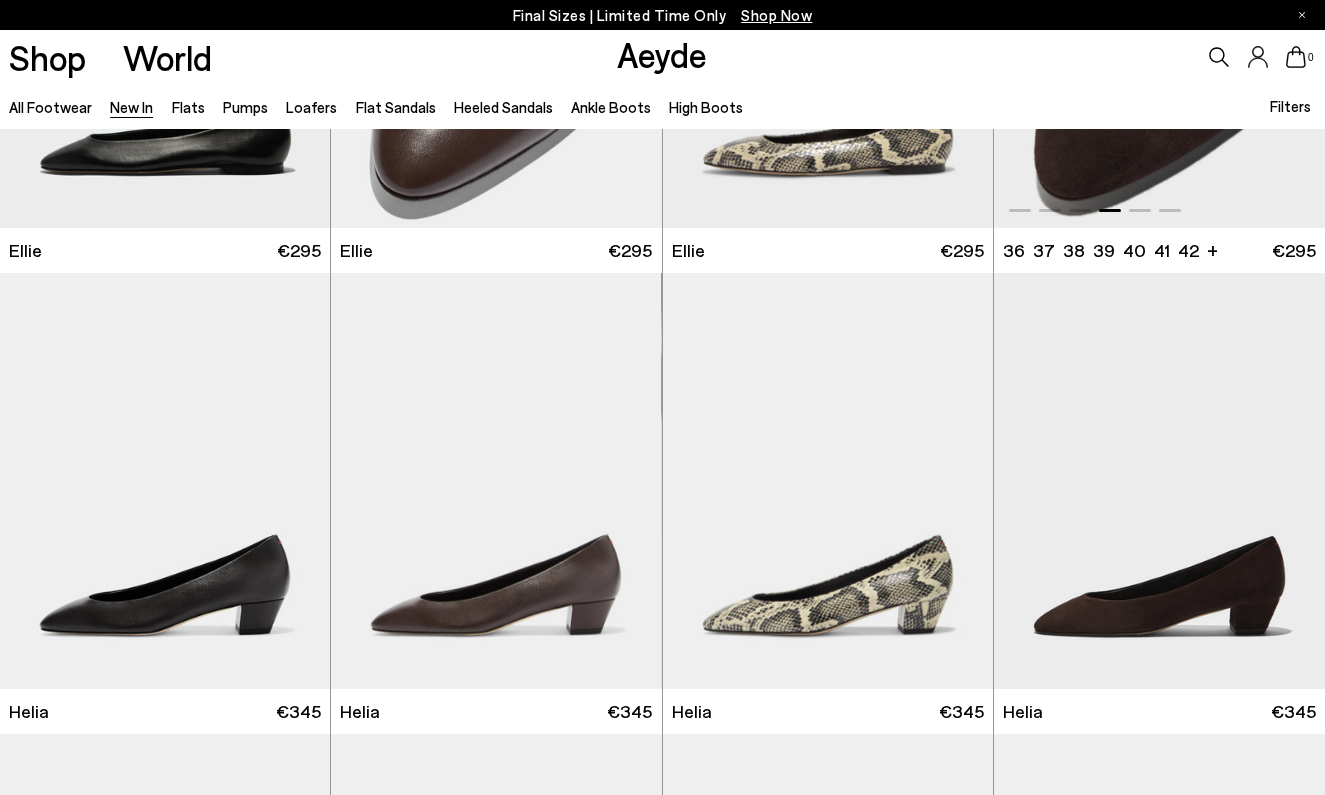 scroll, scrollTop: 409, scrollLeft: 0, axis: vertical 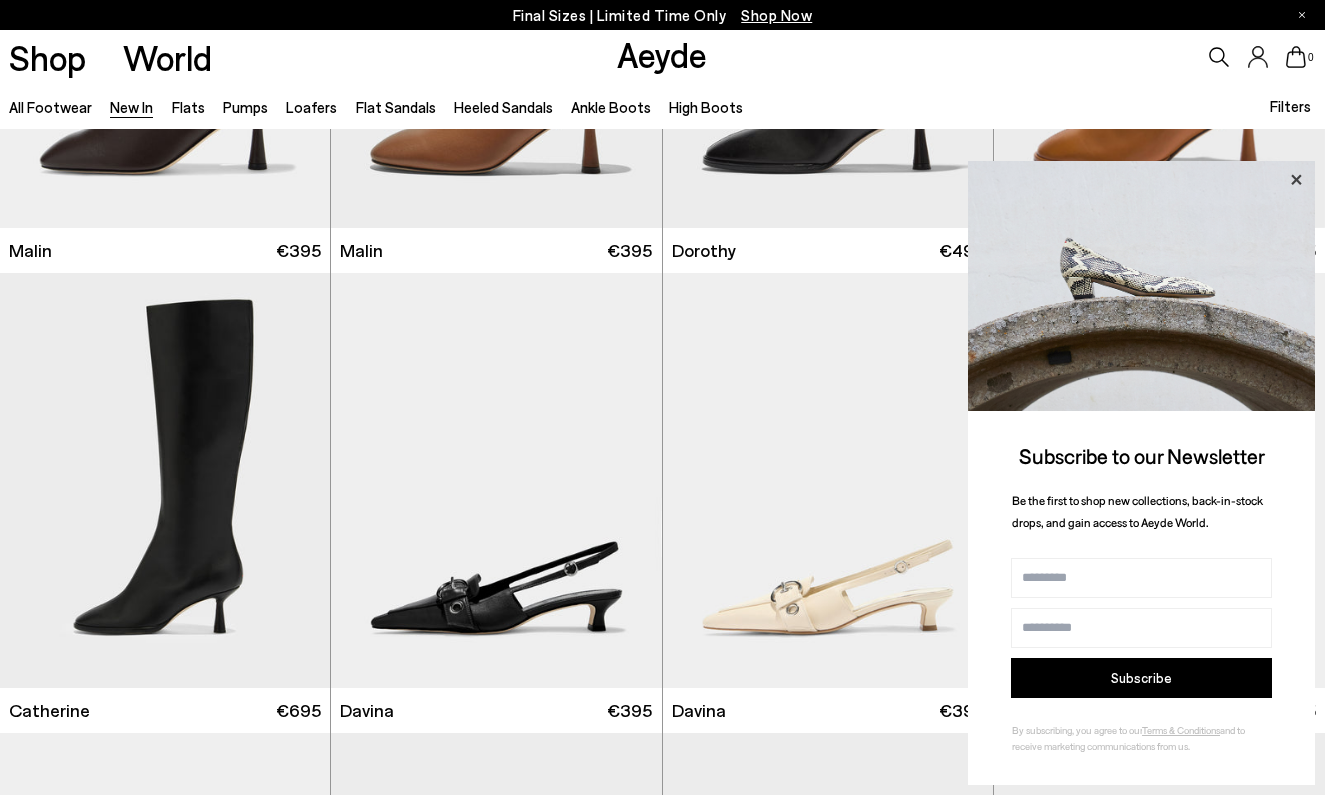 click 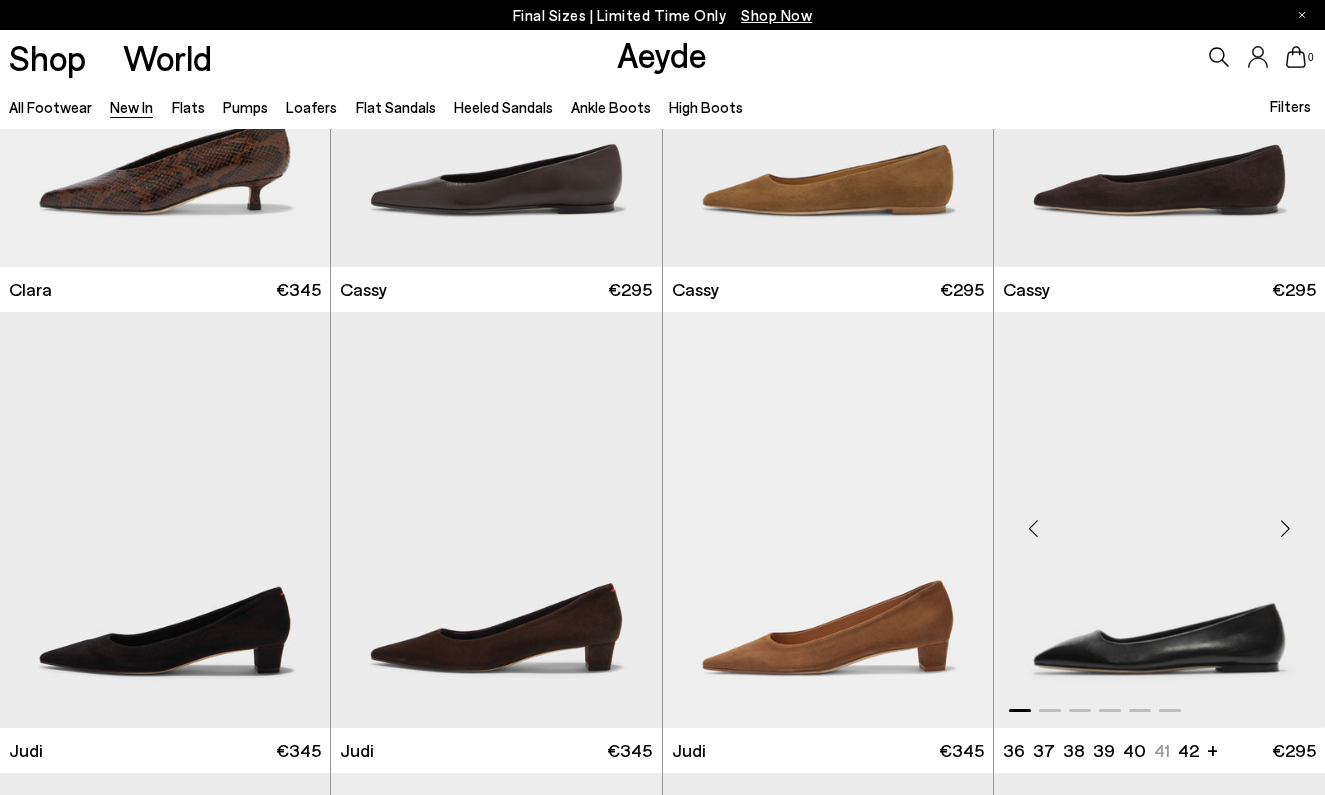 scroll, scrollTop: 5616, scrollLeft: 0, axis: vertical 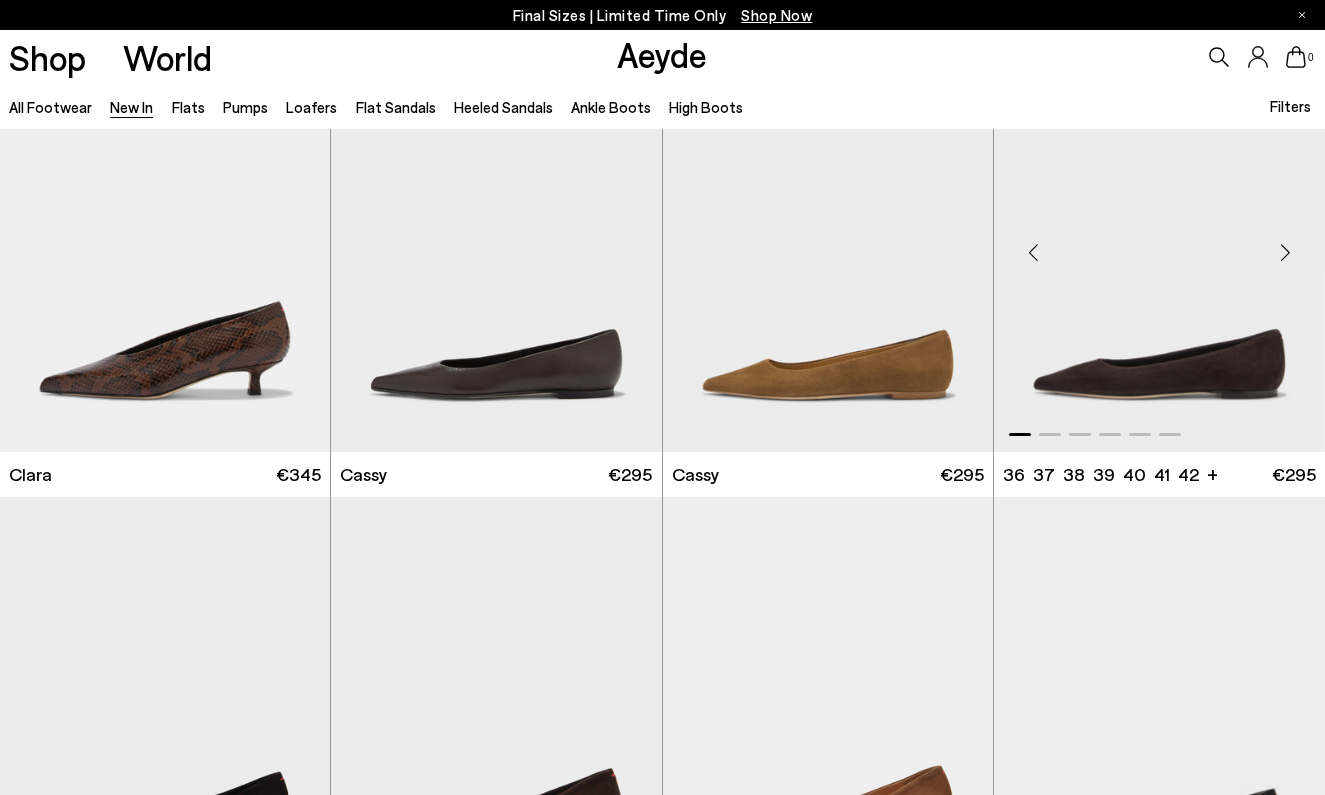 click at bounding box center (1285, 253) 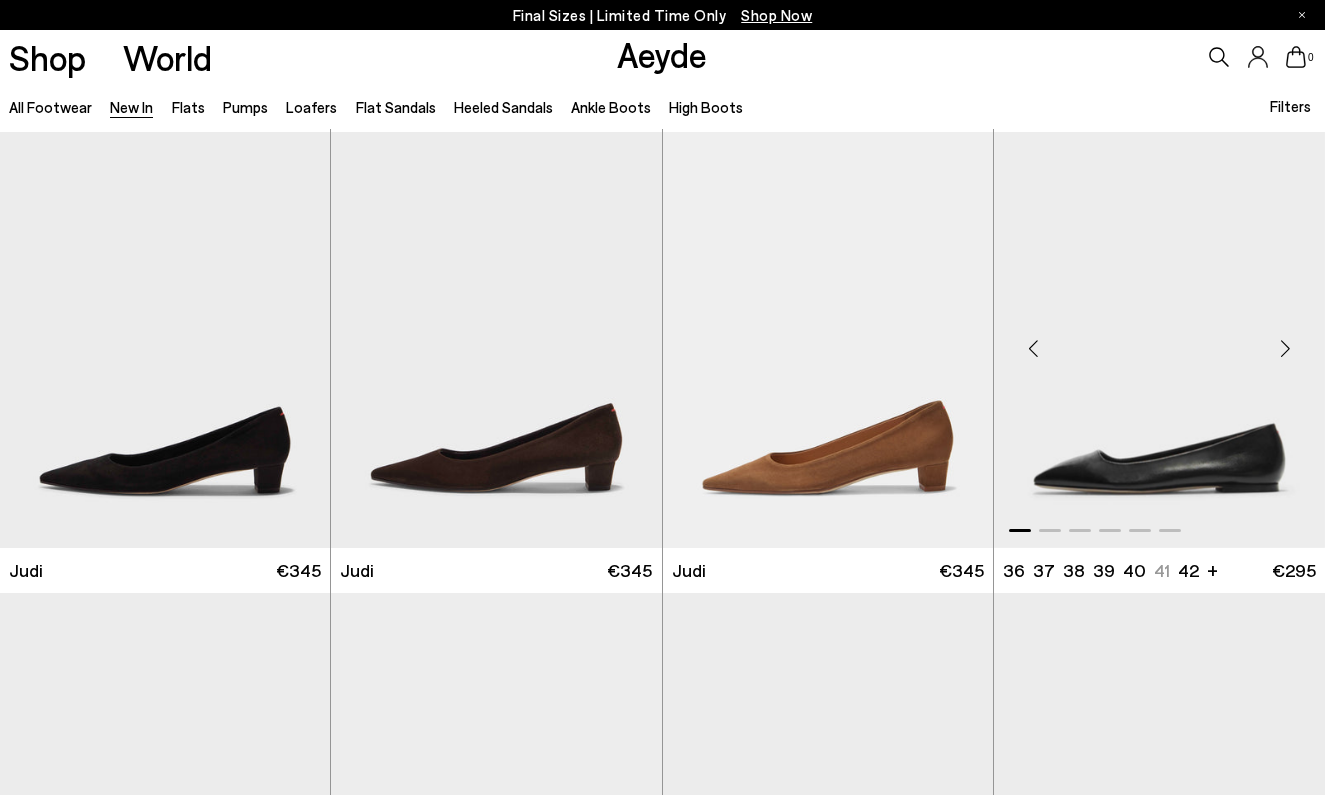 scroll, scrollTop: 6536, scrollLeft: 0, axis: vertical 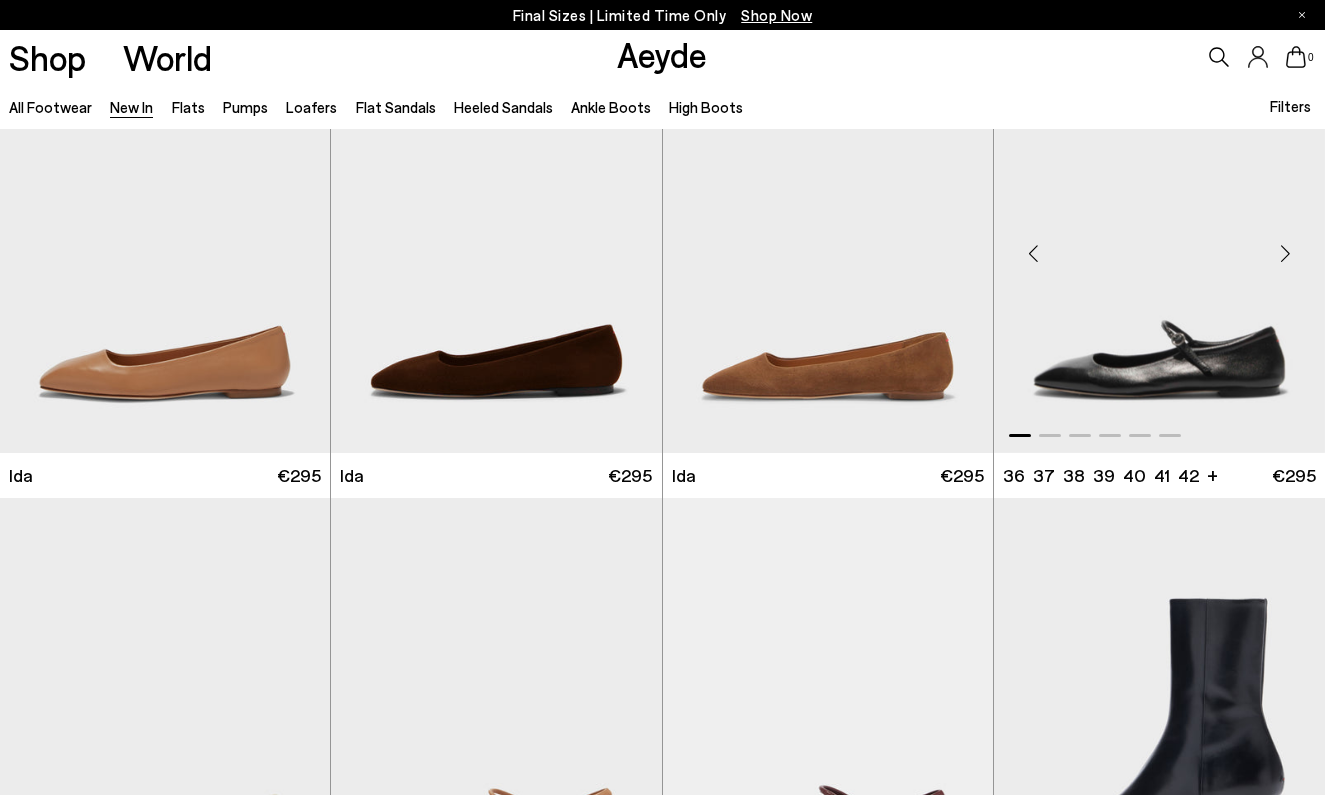 click at bounding box center [1285, 253] 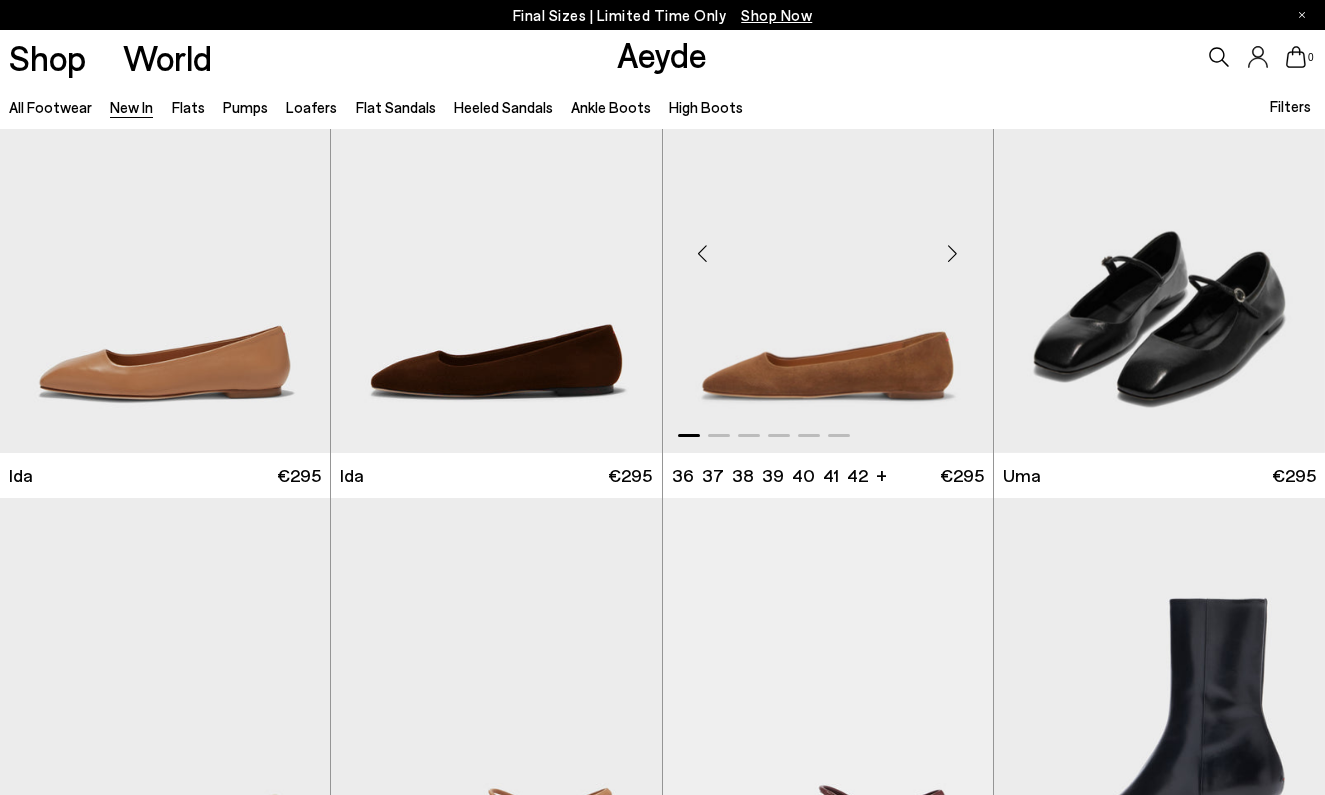 click at bounding box center (953, 253) 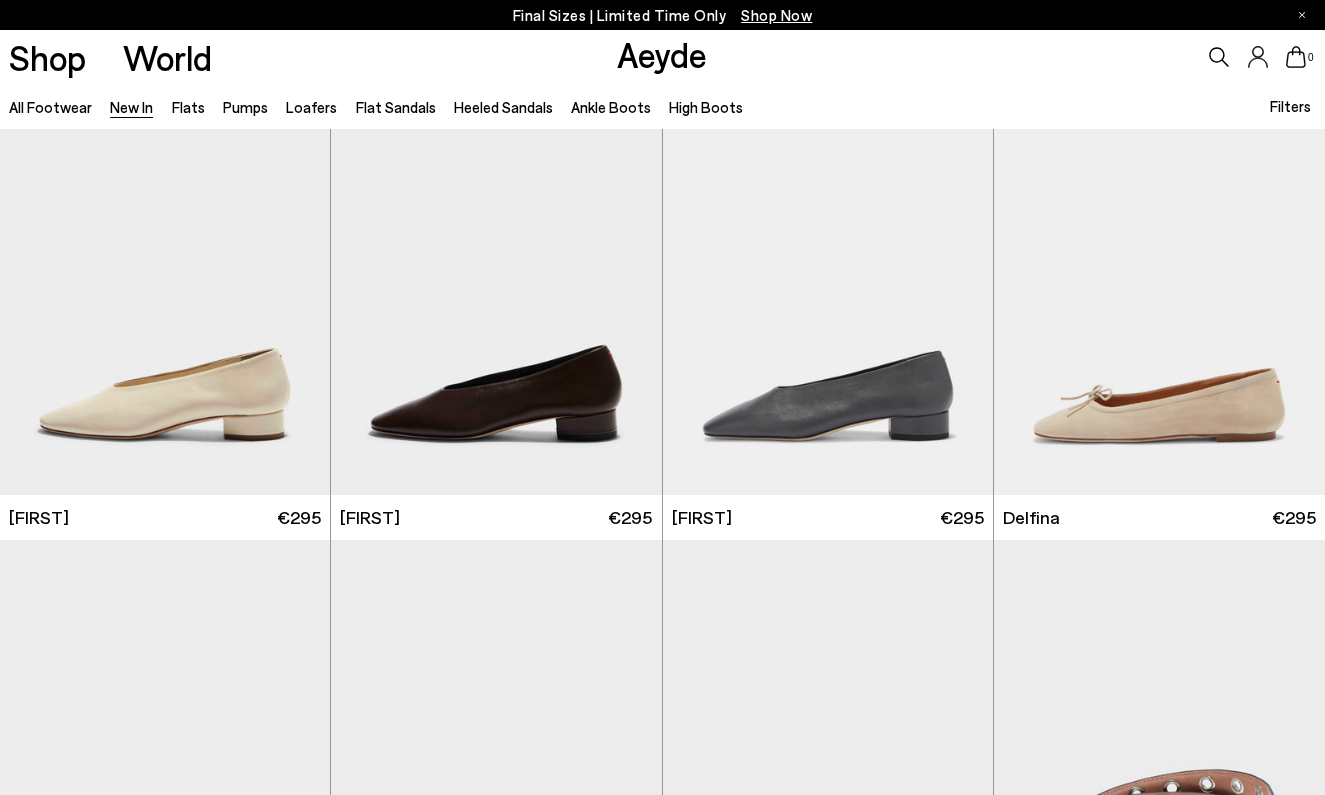 scroll, scrollTop: 8838, scrollLeft: 0, axis: vertical 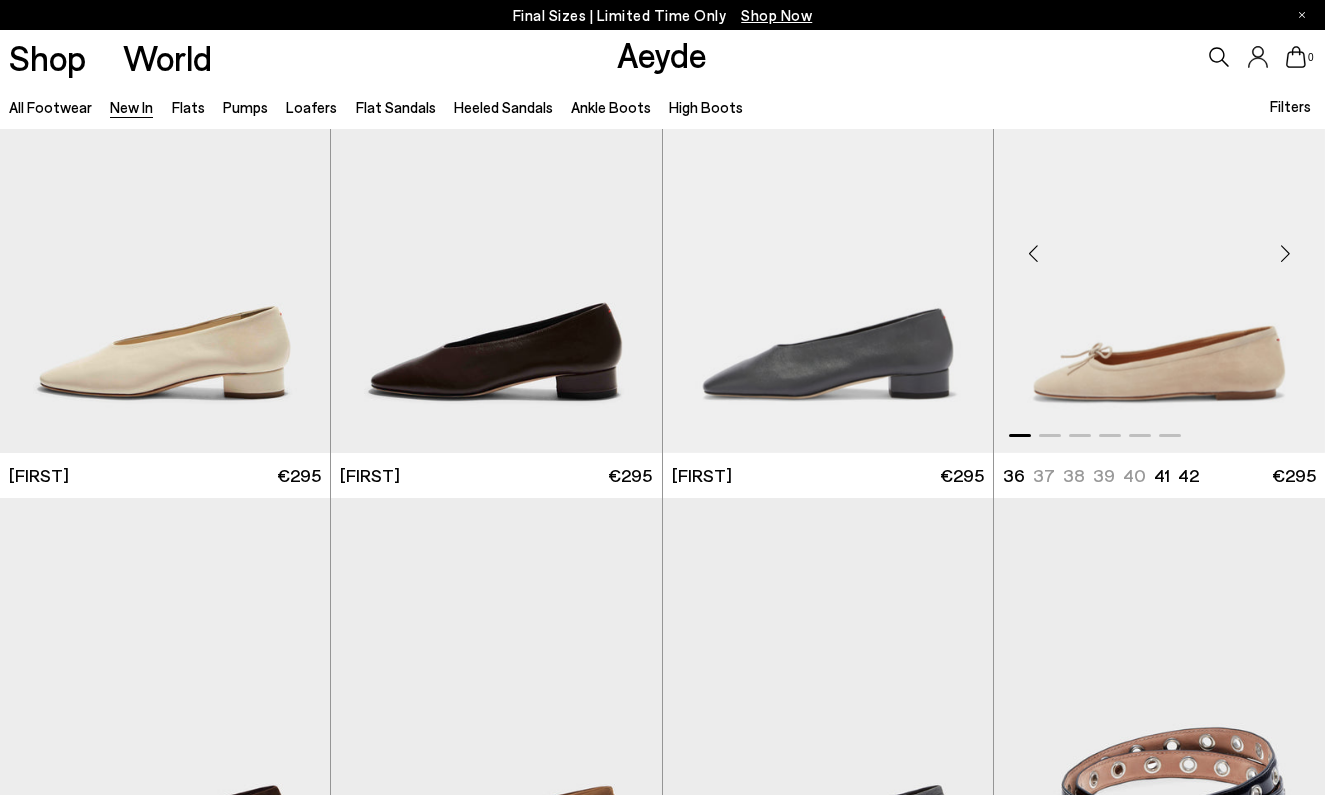 click at bounding box center [1285, 253] 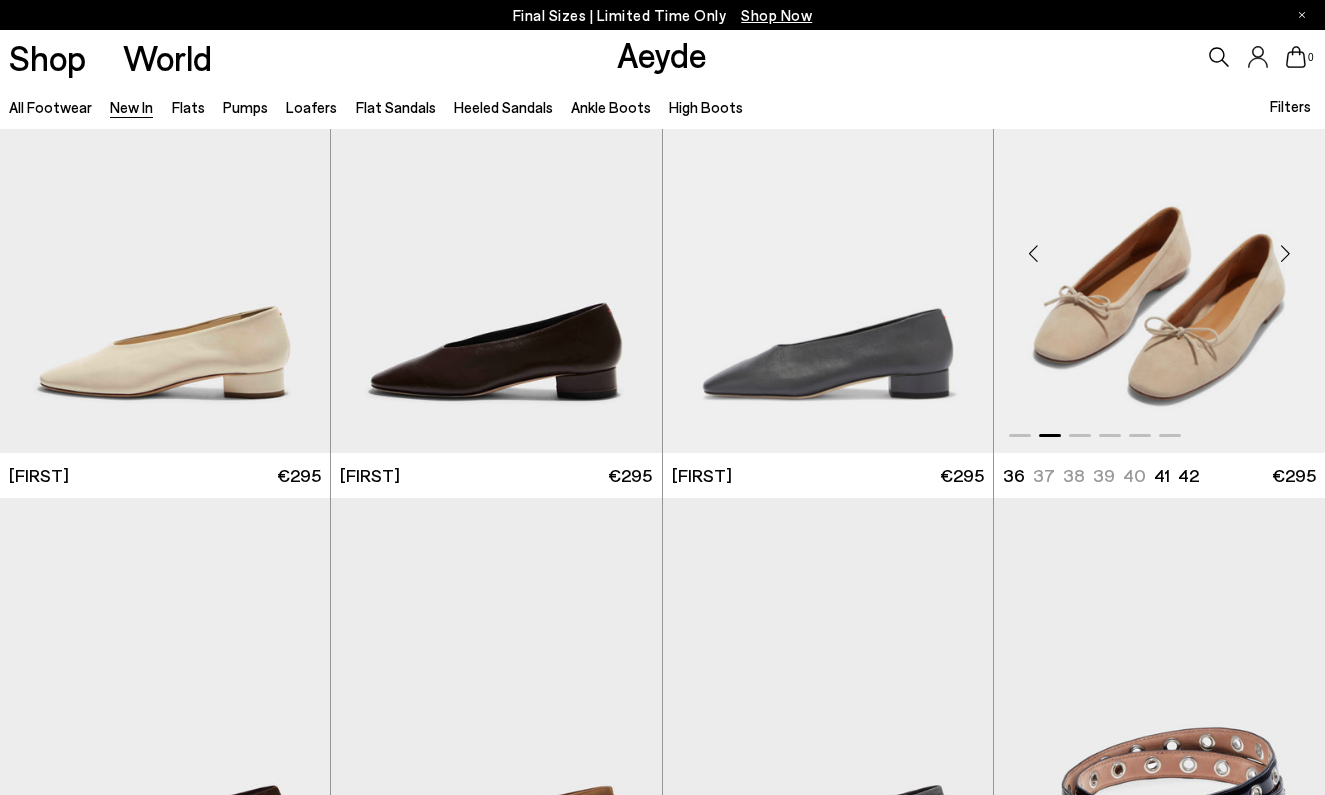 click at bounding box center (1285, 253) 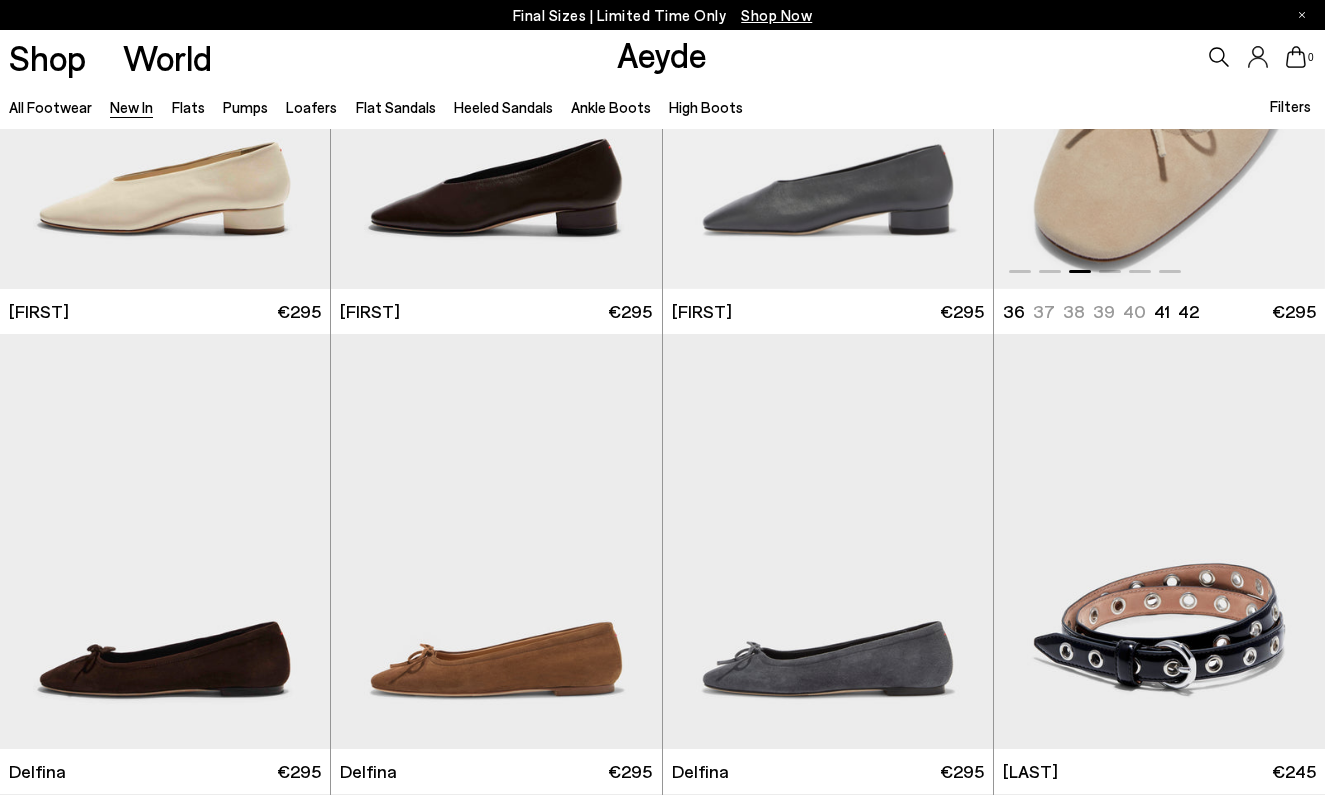 scroll, scrollTop: 9283, scrollLeft: 0, axis: vertical 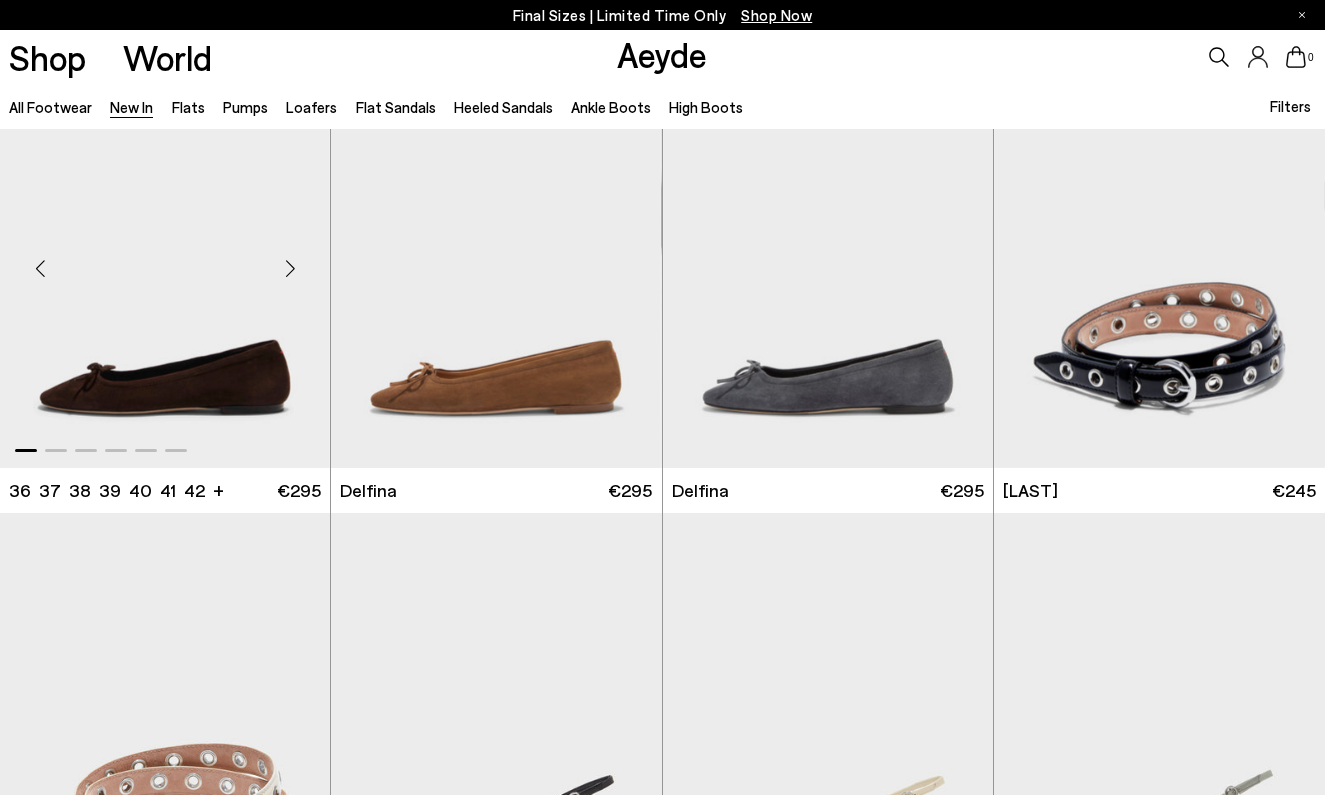 click at bounding box center [290, 269] 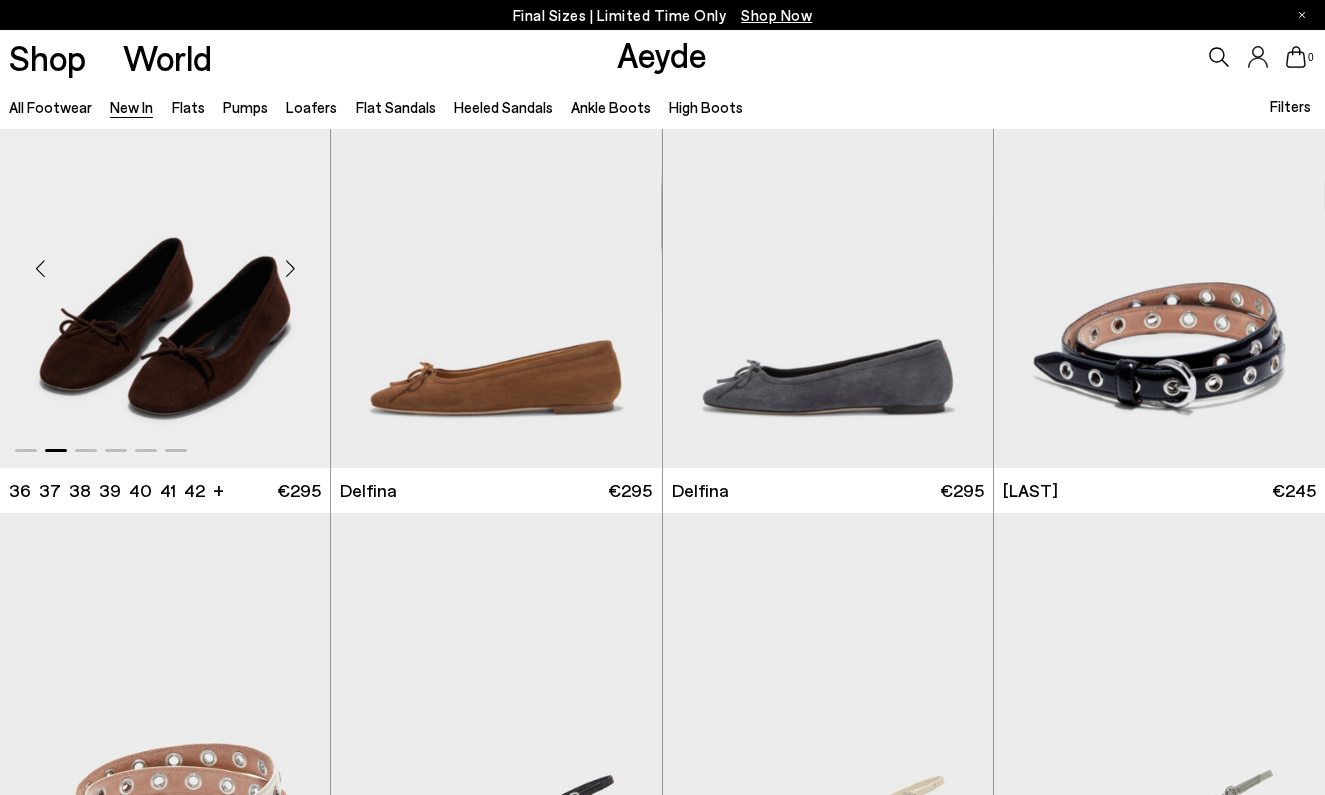 click at bounding box center (290, 269) 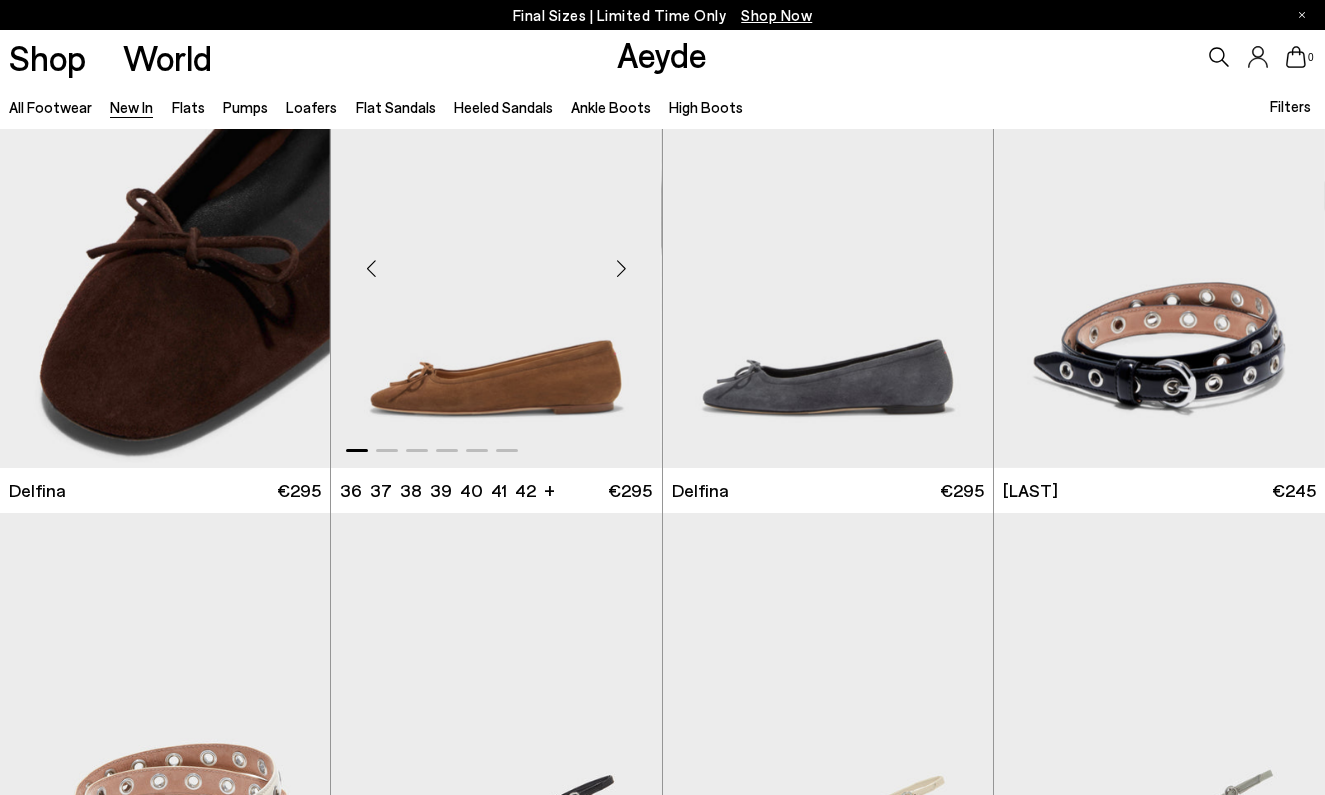 click at bounding box center (622, 269) 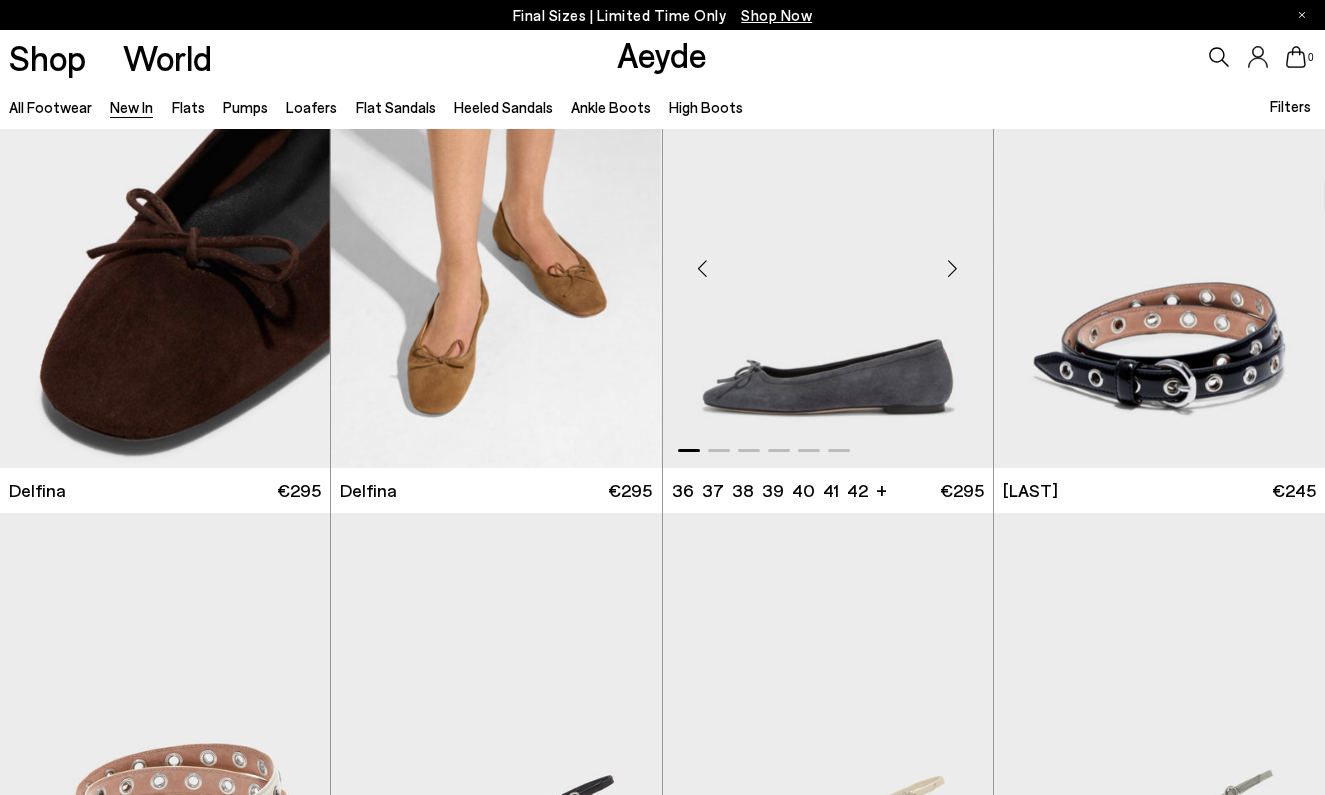 click at bounding box center [953, 269] 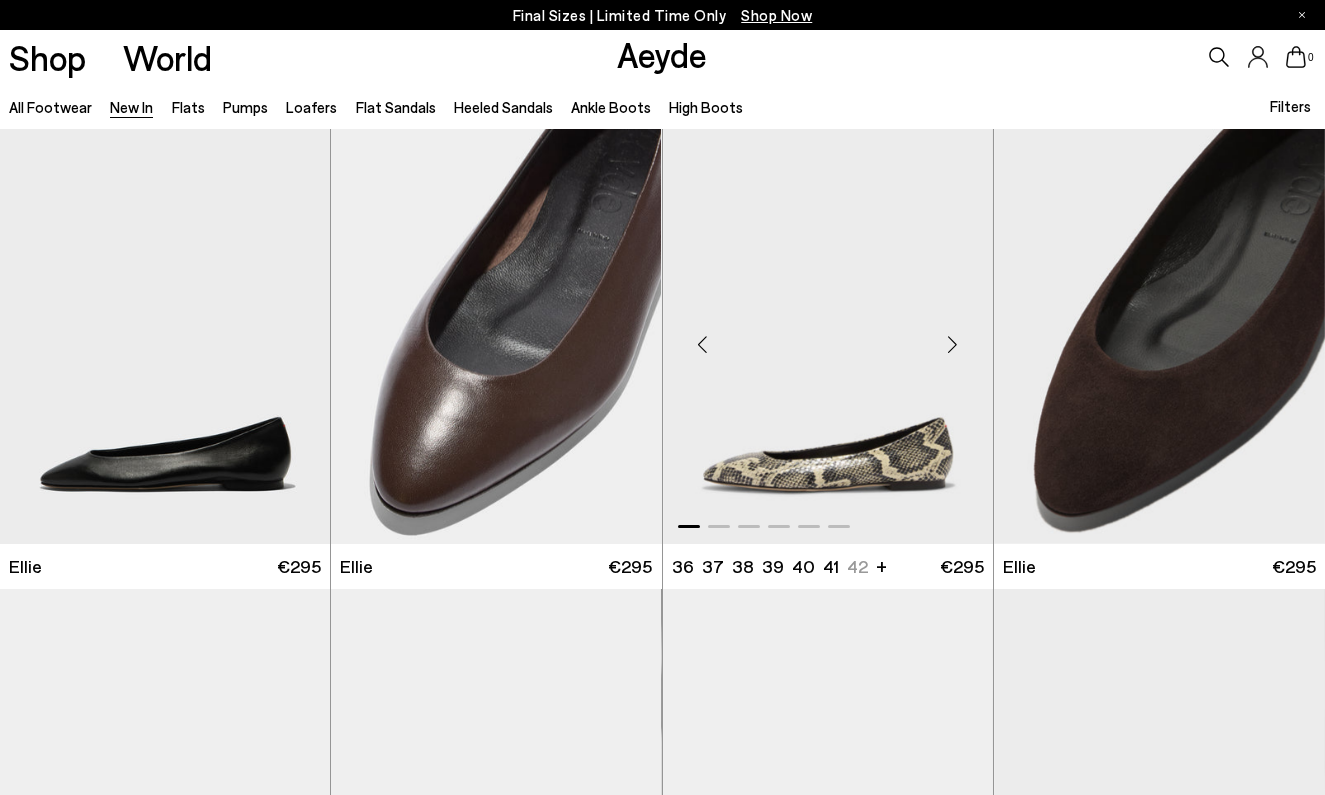 scroll, scrollTop: 0, scrollLeft: 0, axis: both 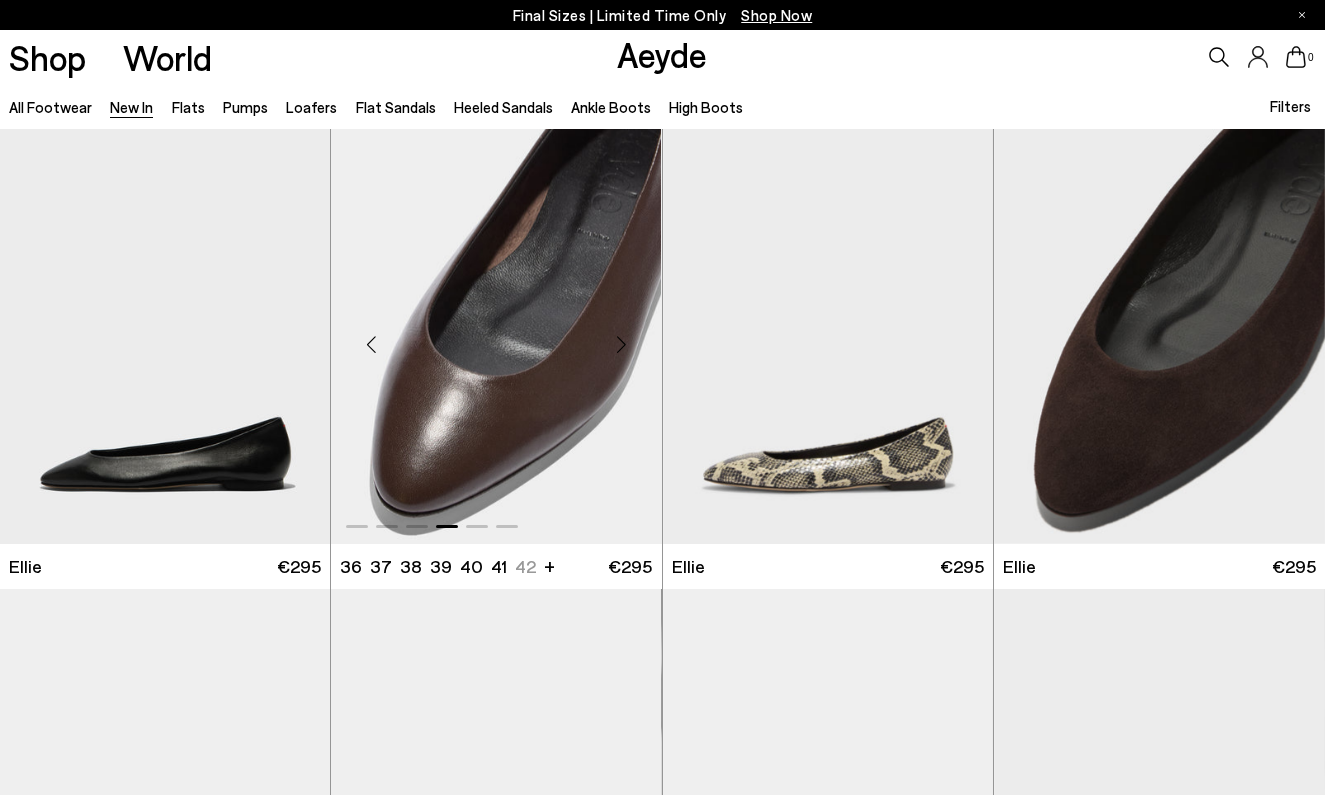 click at bounding box center [622, 345] 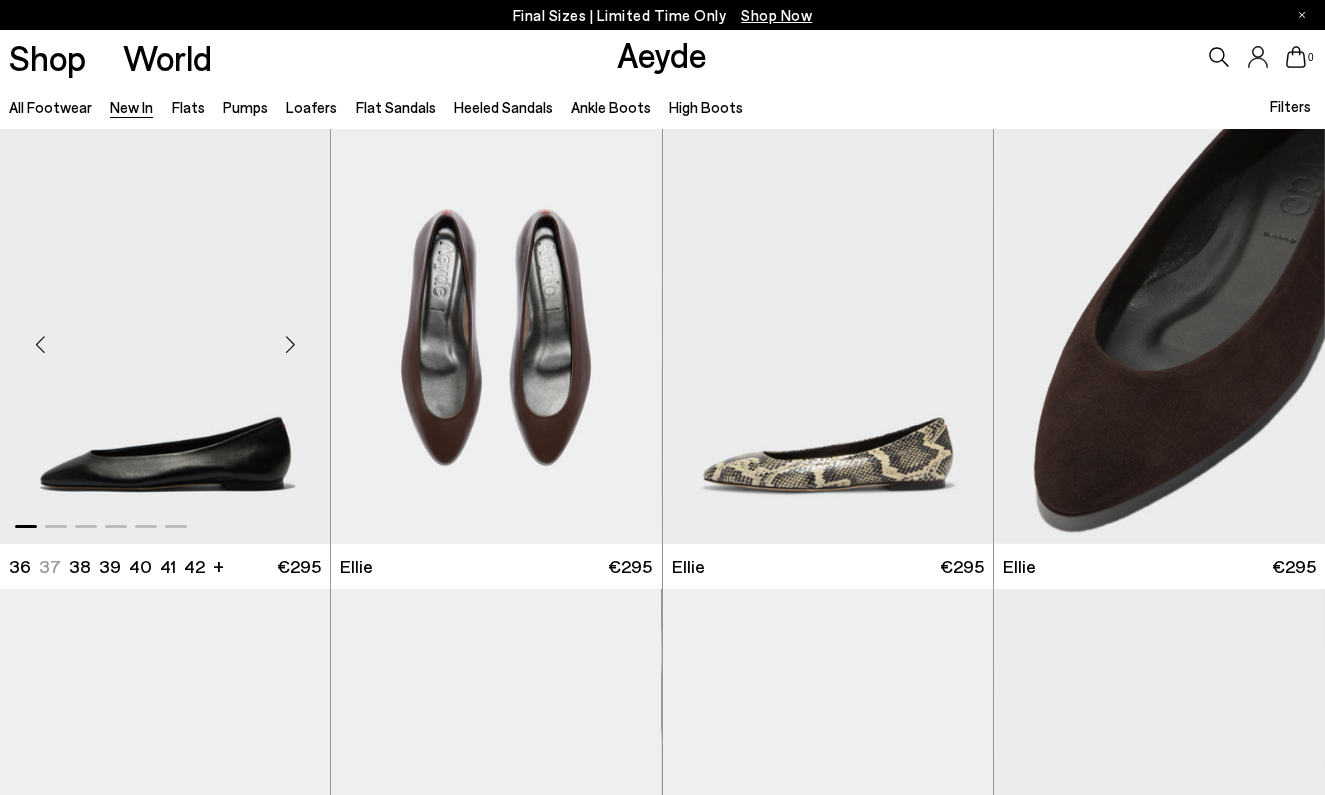 click at bounding box center [290, 345] 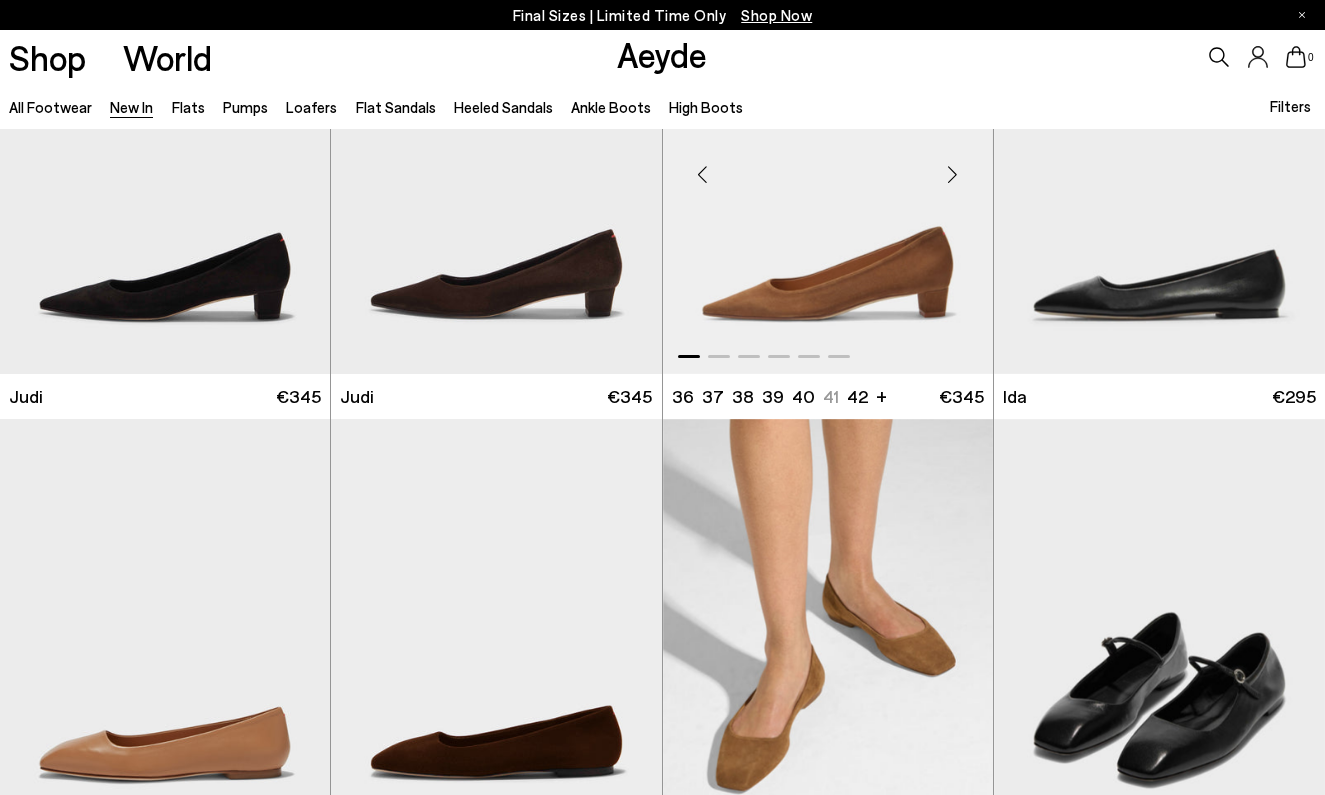 scroll, scrollTop: 6276, scrollLeft: 0, axis: vertical 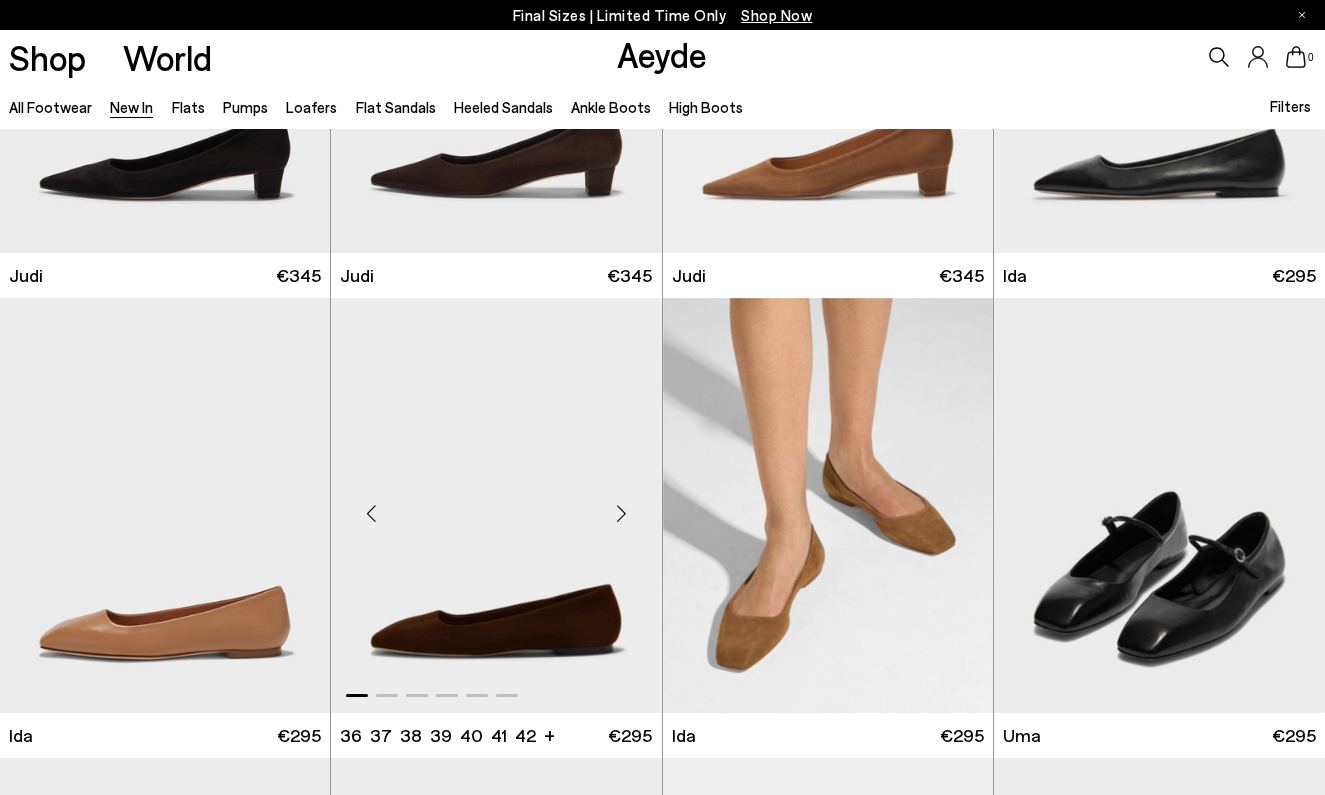 click at bounding box center [622, 513] 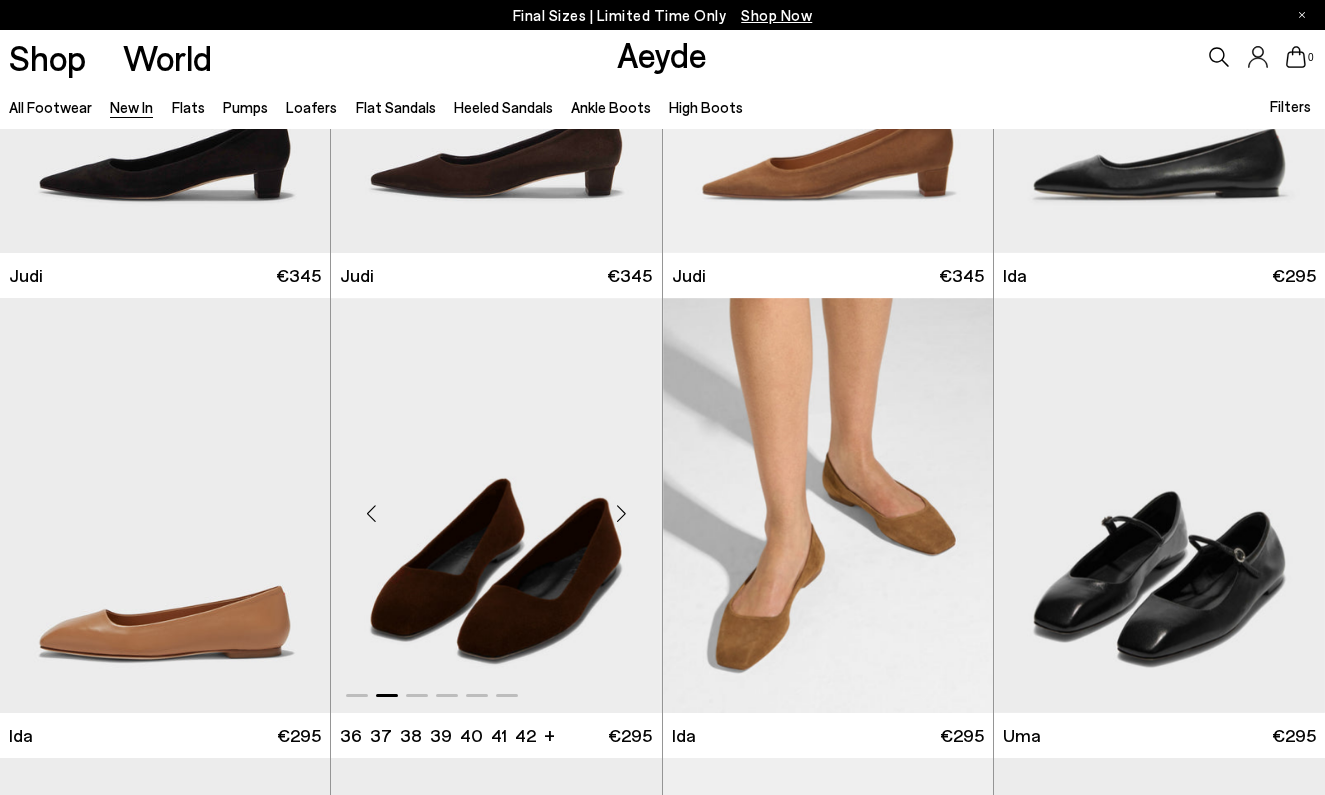 click at bounding box center [622, 513] 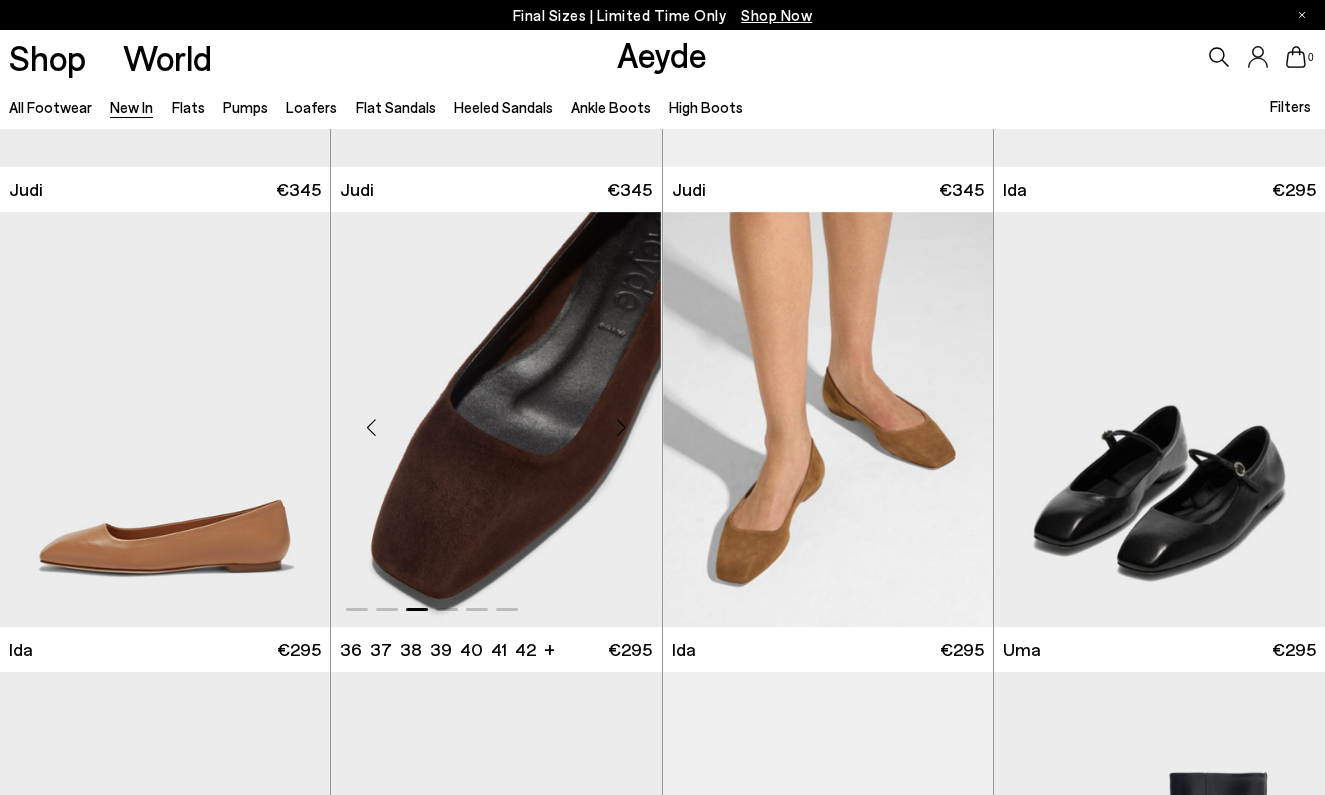 scroll, scrollTop: 6544, scrollLeft: 0, axis: vertical 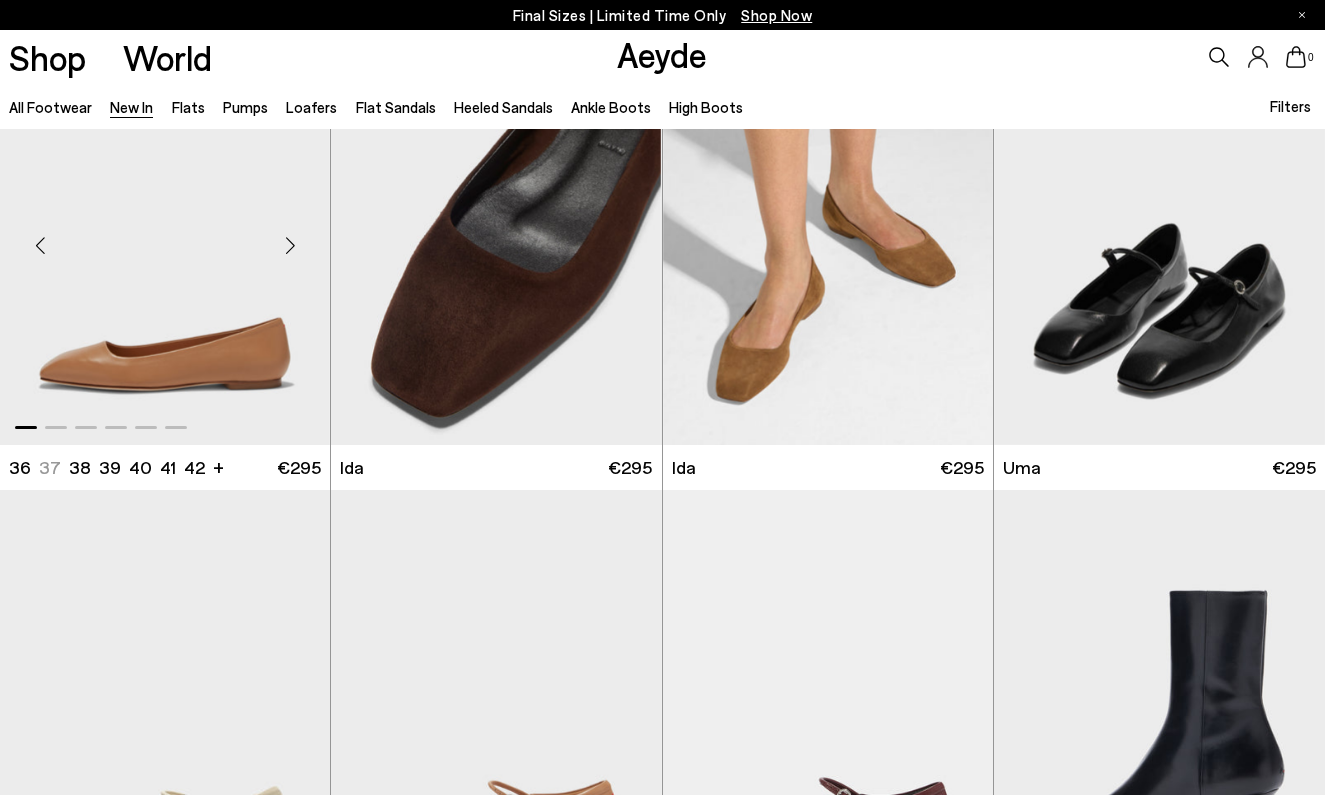 click at bounding box center (290, 245) 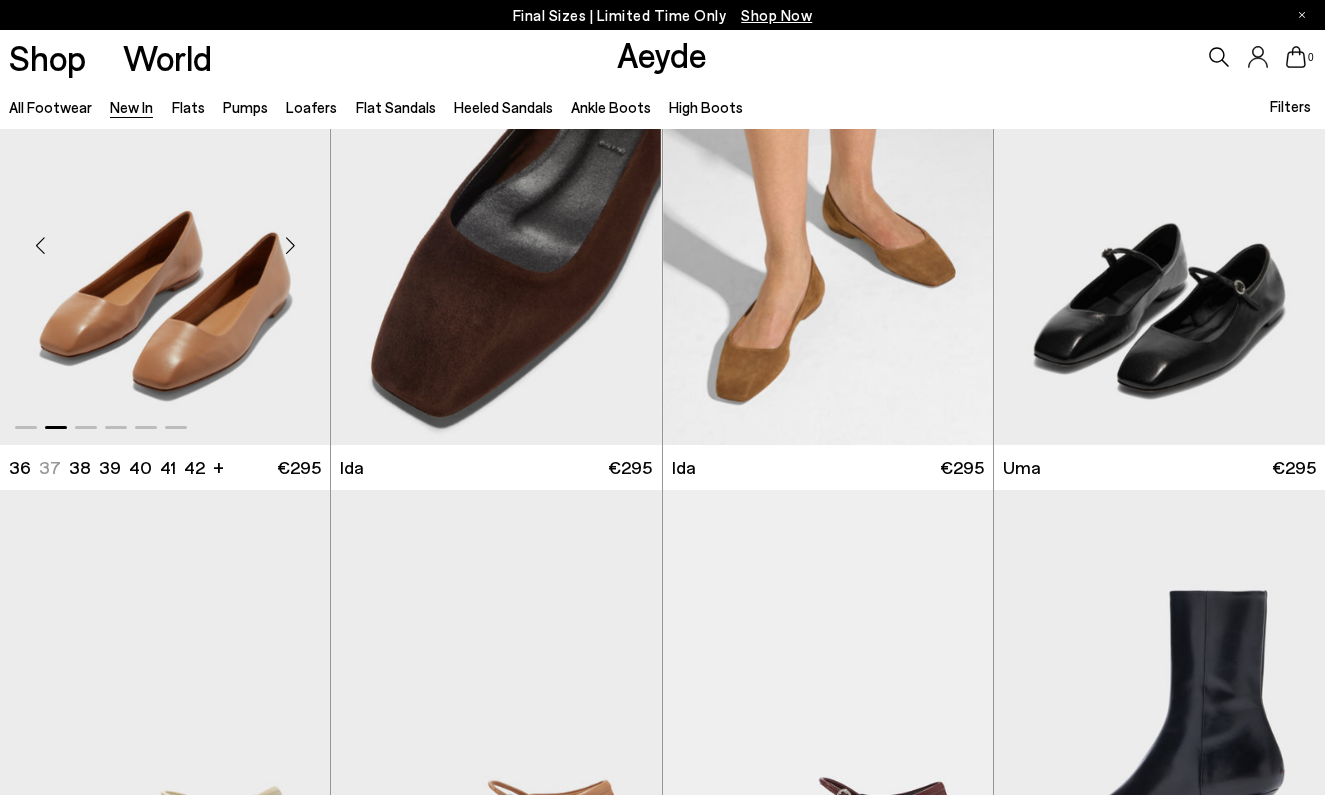 click at bounding box center [290, 245] 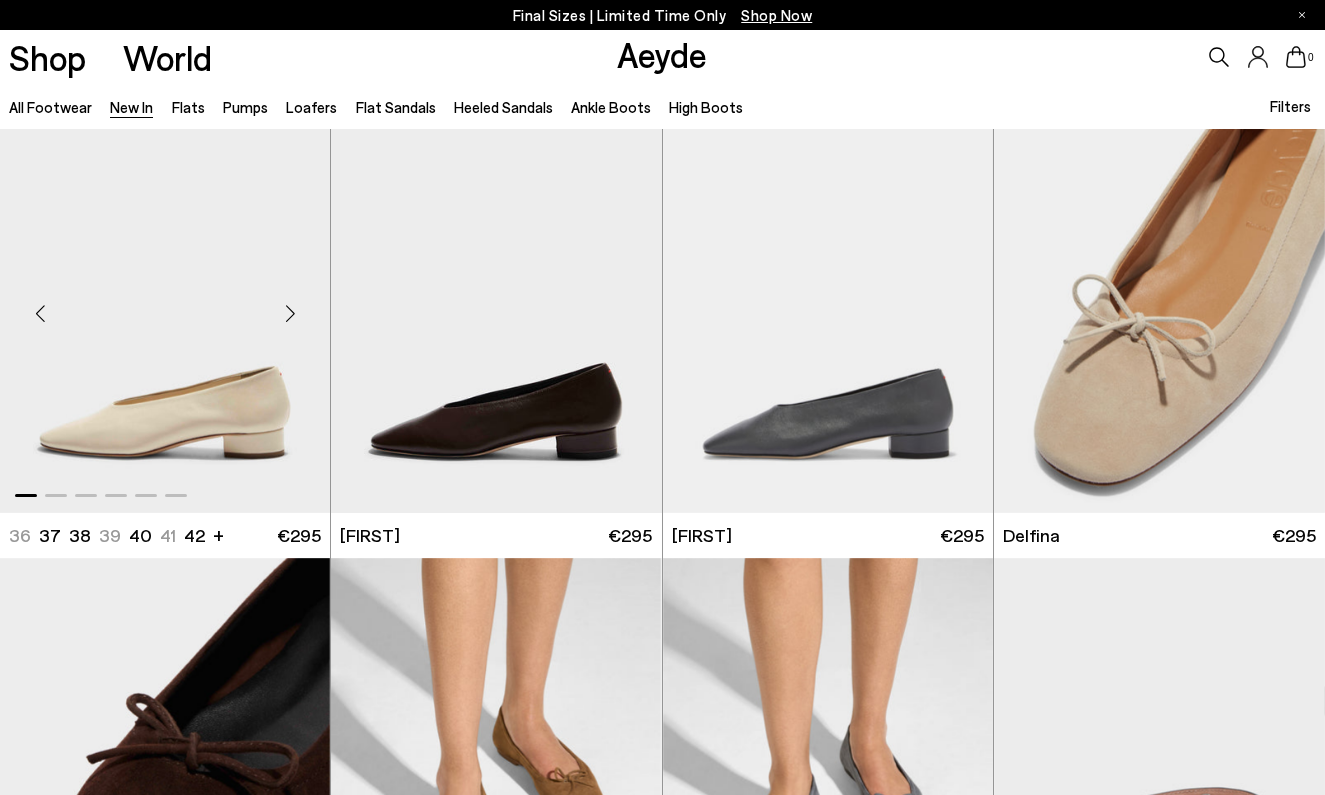 scroll, scrollTop: 8781, scrollLeft: 0, axis: vertical 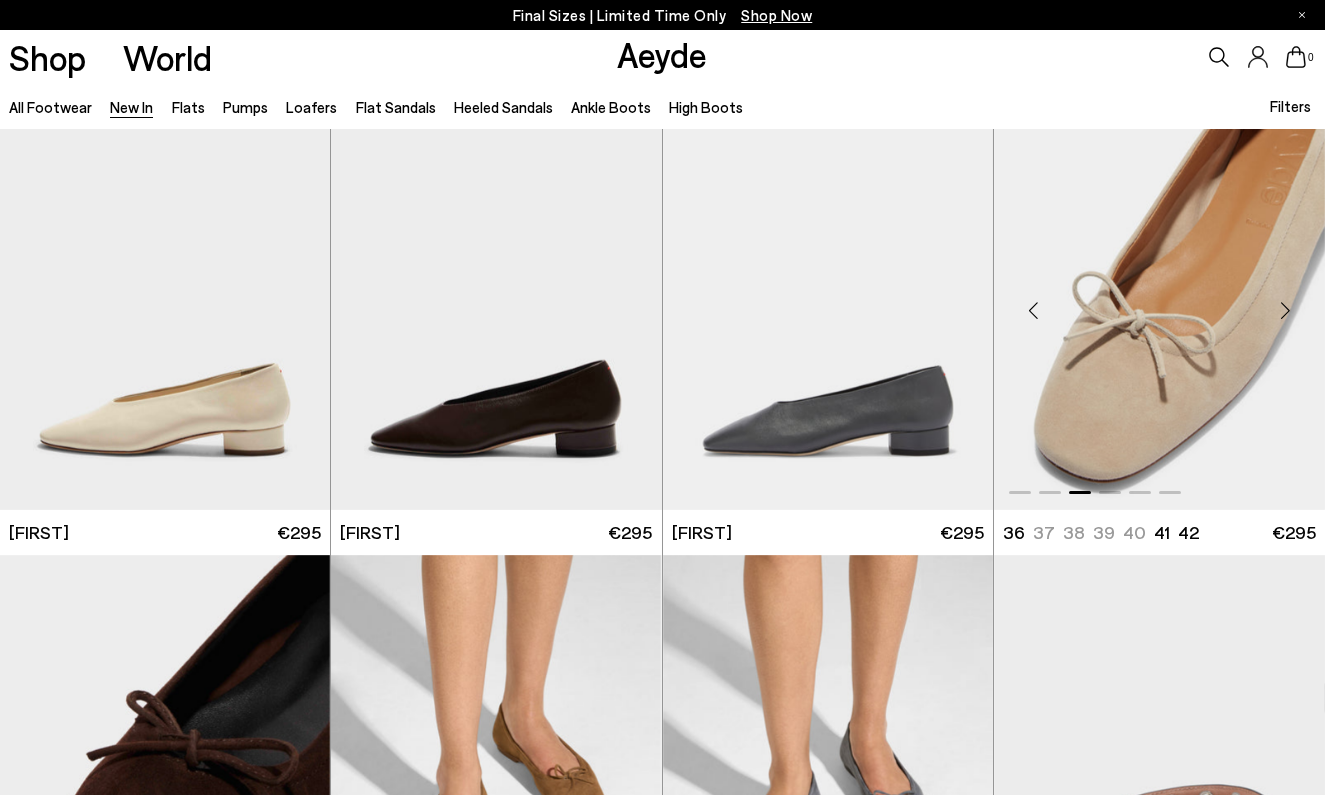 click at bounding box center (1159, 302) 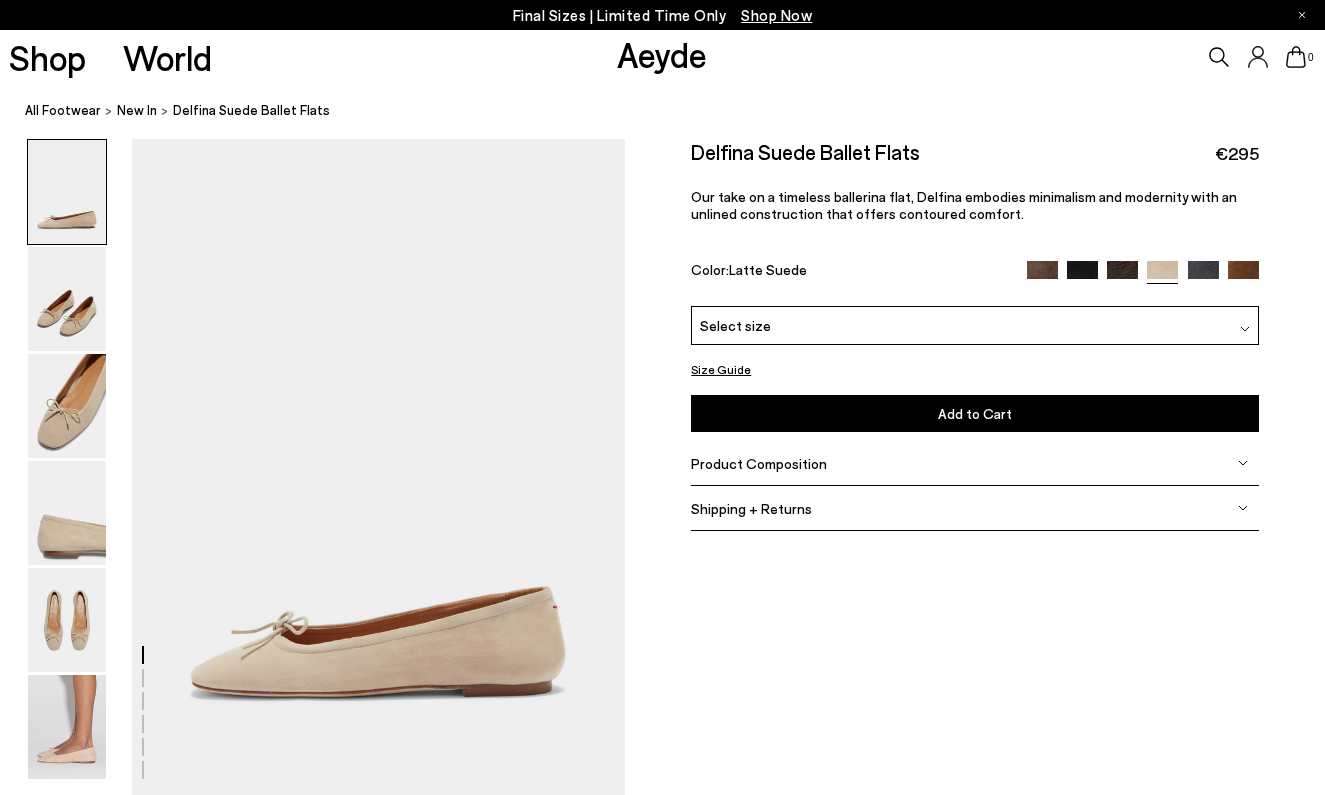 scroll, scrollTop: 0, scrollLeft: 0, axis: both 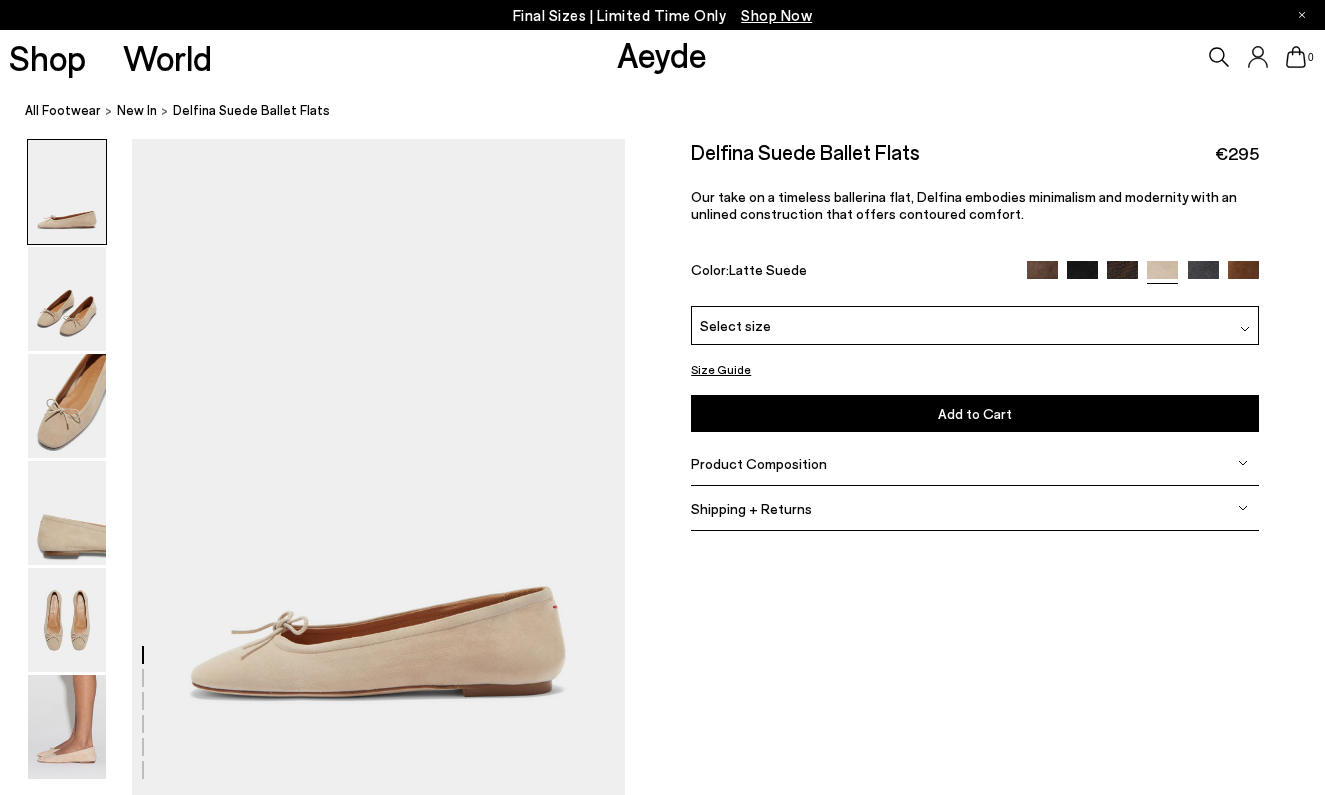 click at bounding box center [1203, 276] 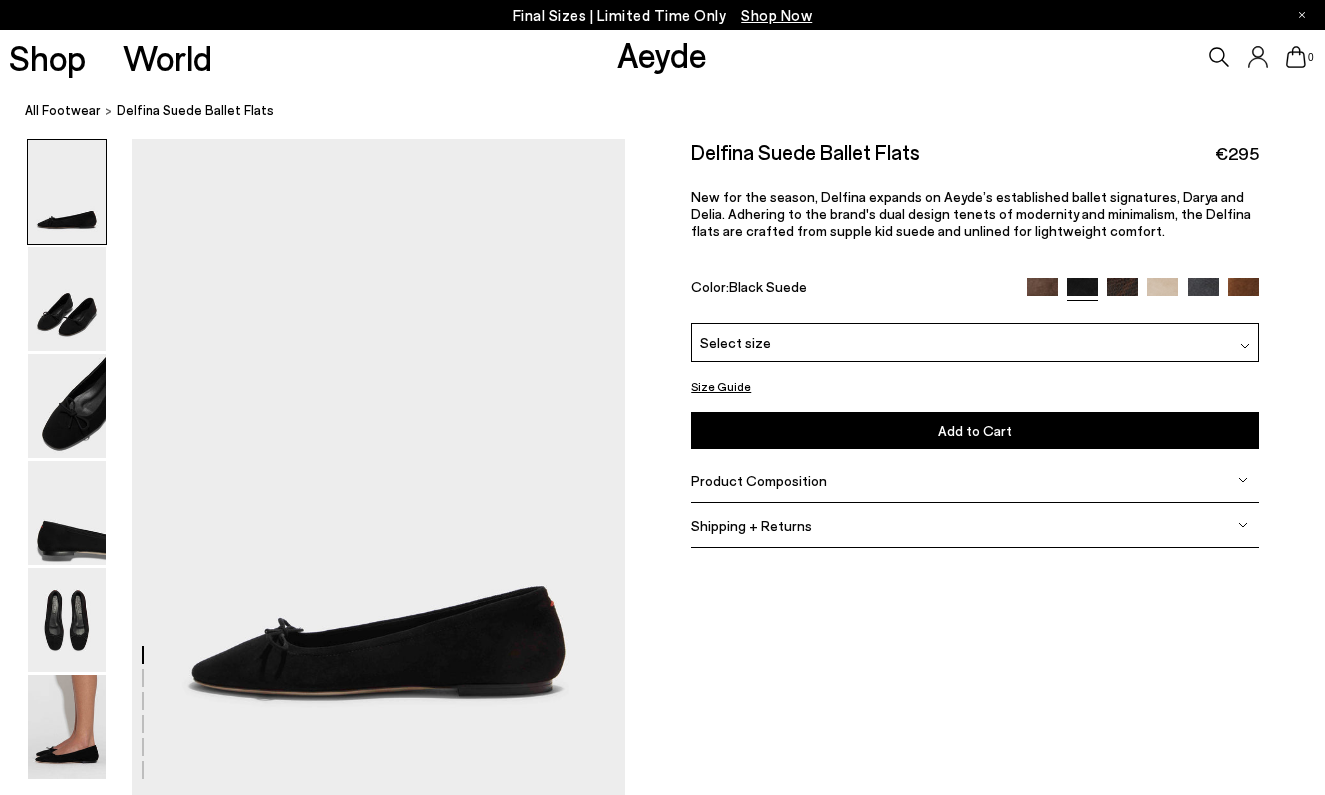 scroll, scrollTop: 0, scrollLeft: 0, axis: both 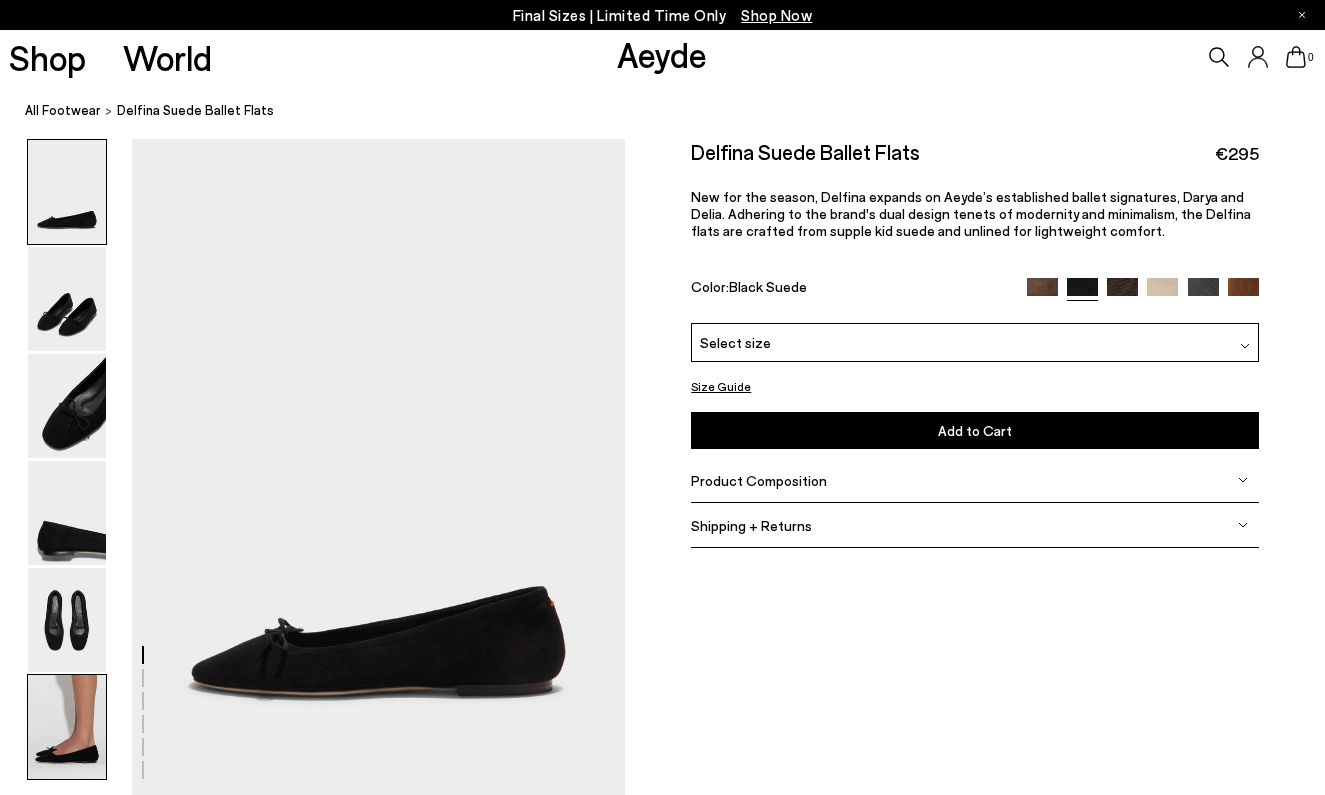 click at bounding box center (67, 727) 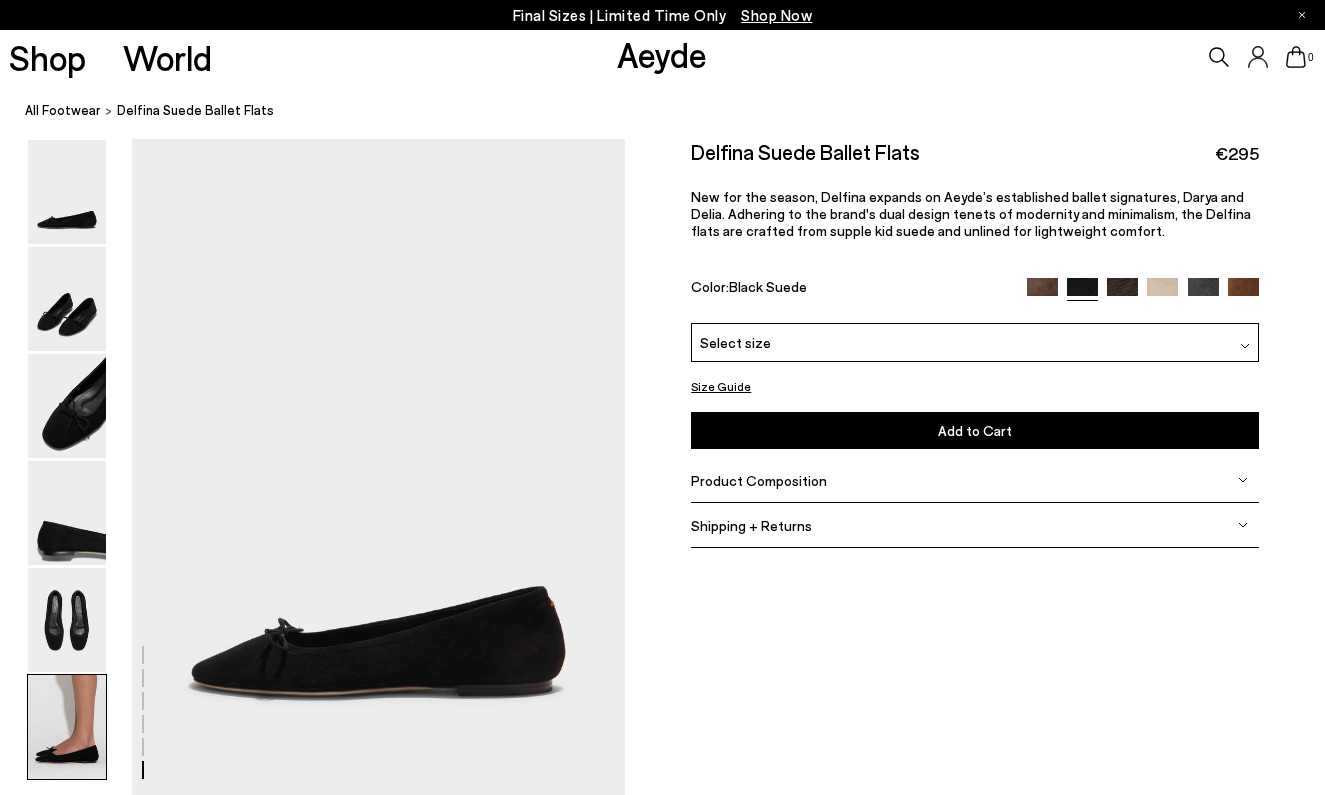 scroll, scrollTop: 3437, scrollLeft: 0, axis: vertical 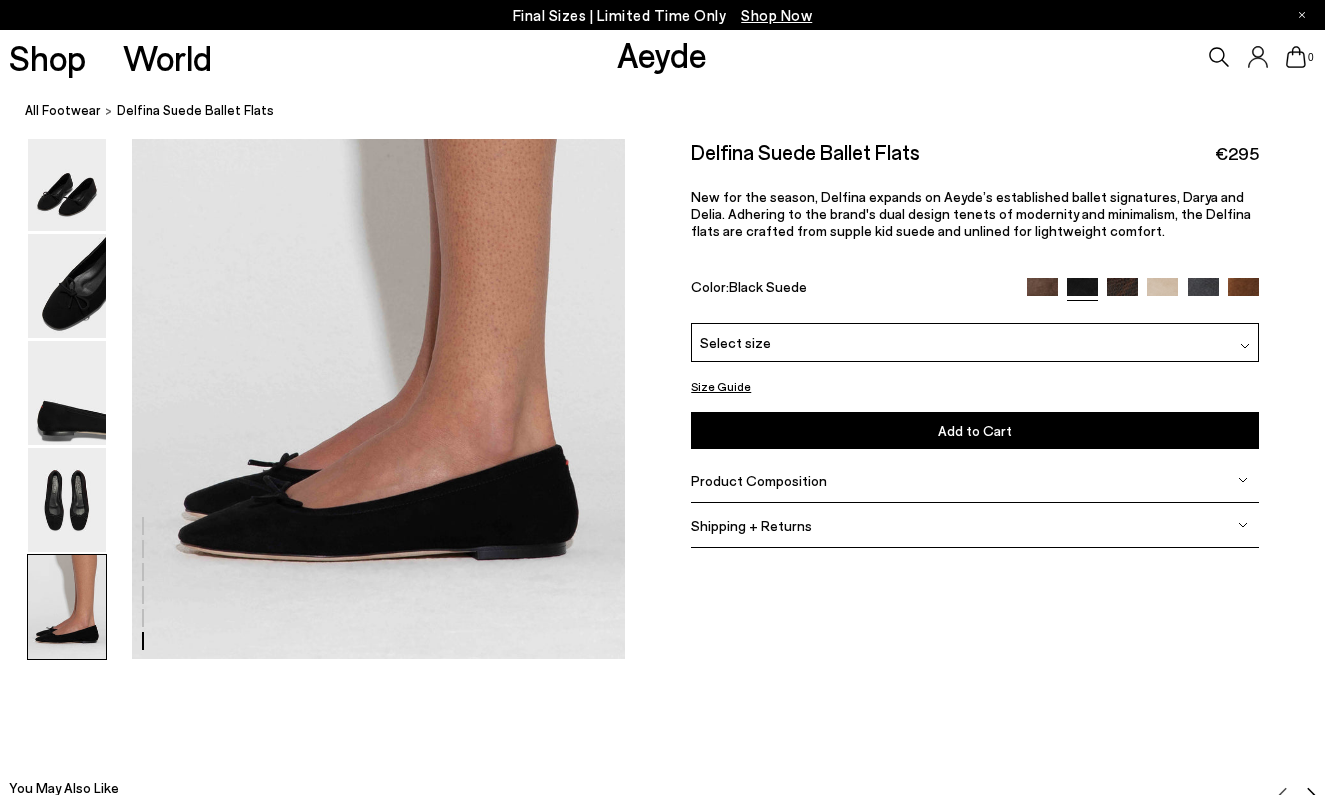 click on "Final Sizes | Limited Time Only
Shop Now
Shop
World
Aeyde
0" at bounding box center (662, -802) 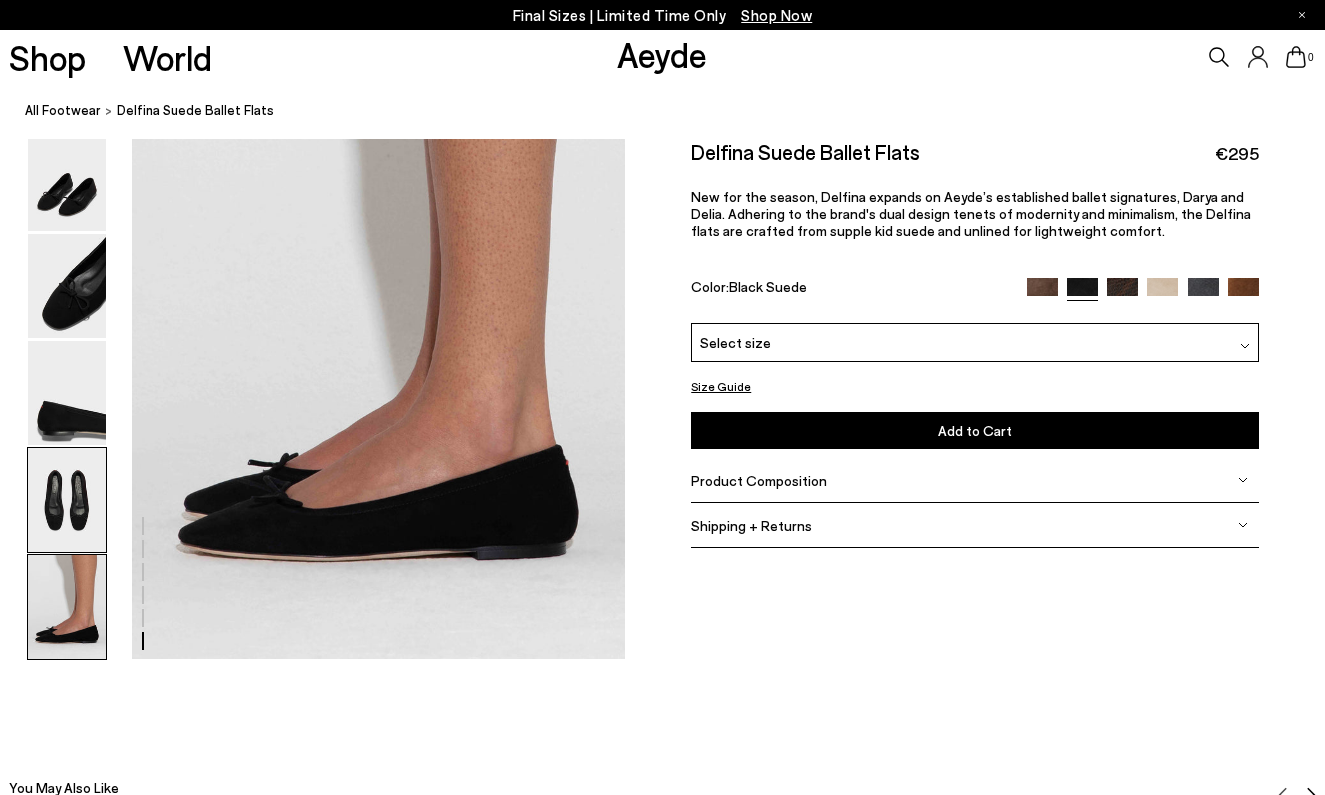 click at bounding box center (67, 499) 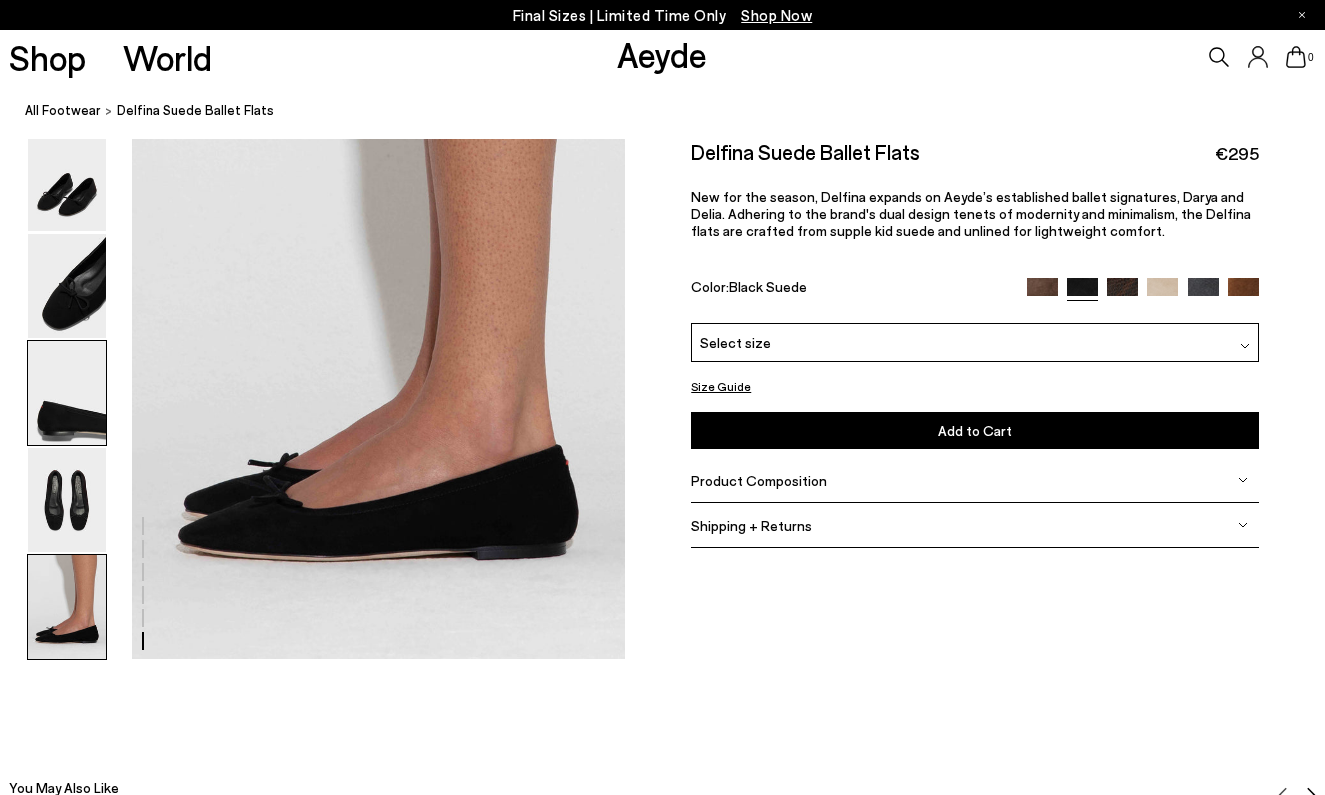 scroll, scrollTop: 2640, scrollLeft: 0, axis: vertical 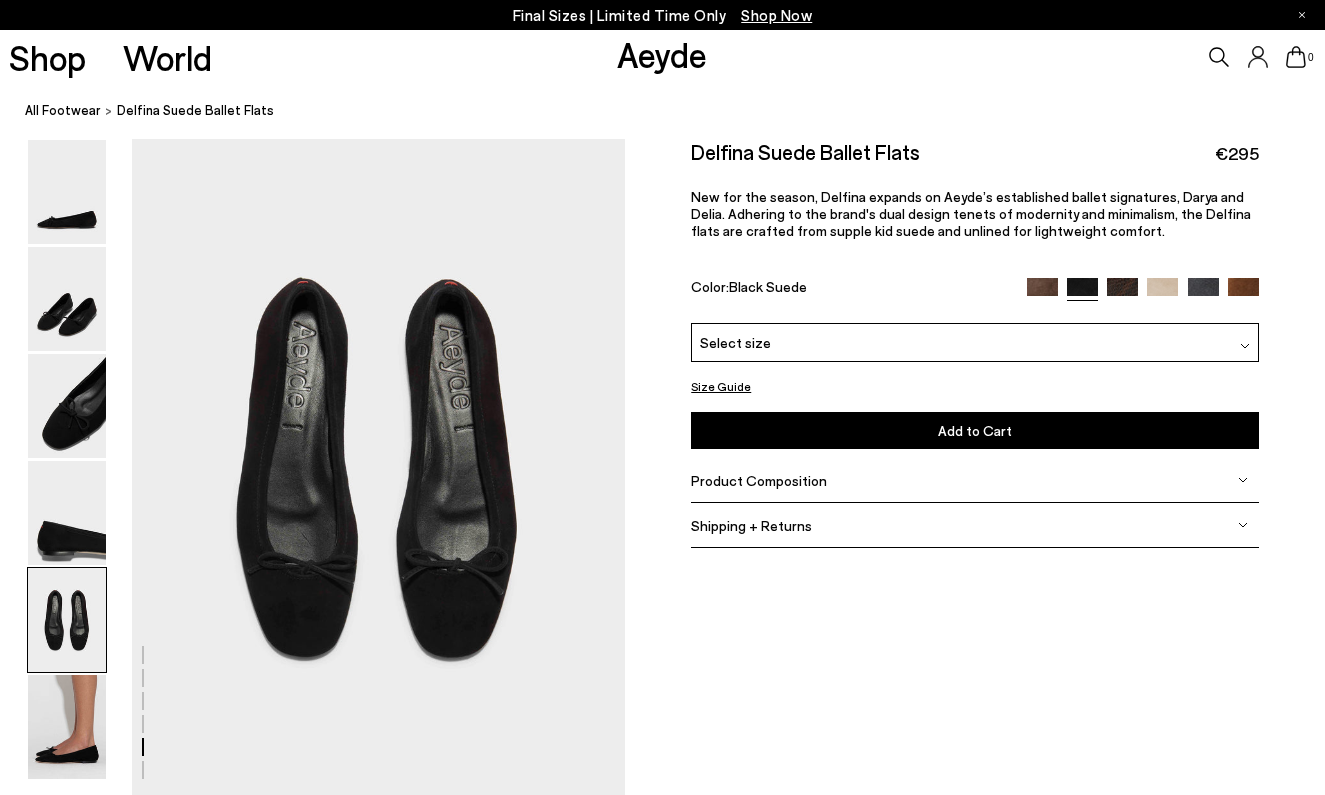 click on "Size Guide" at bounding box center (721, 387) 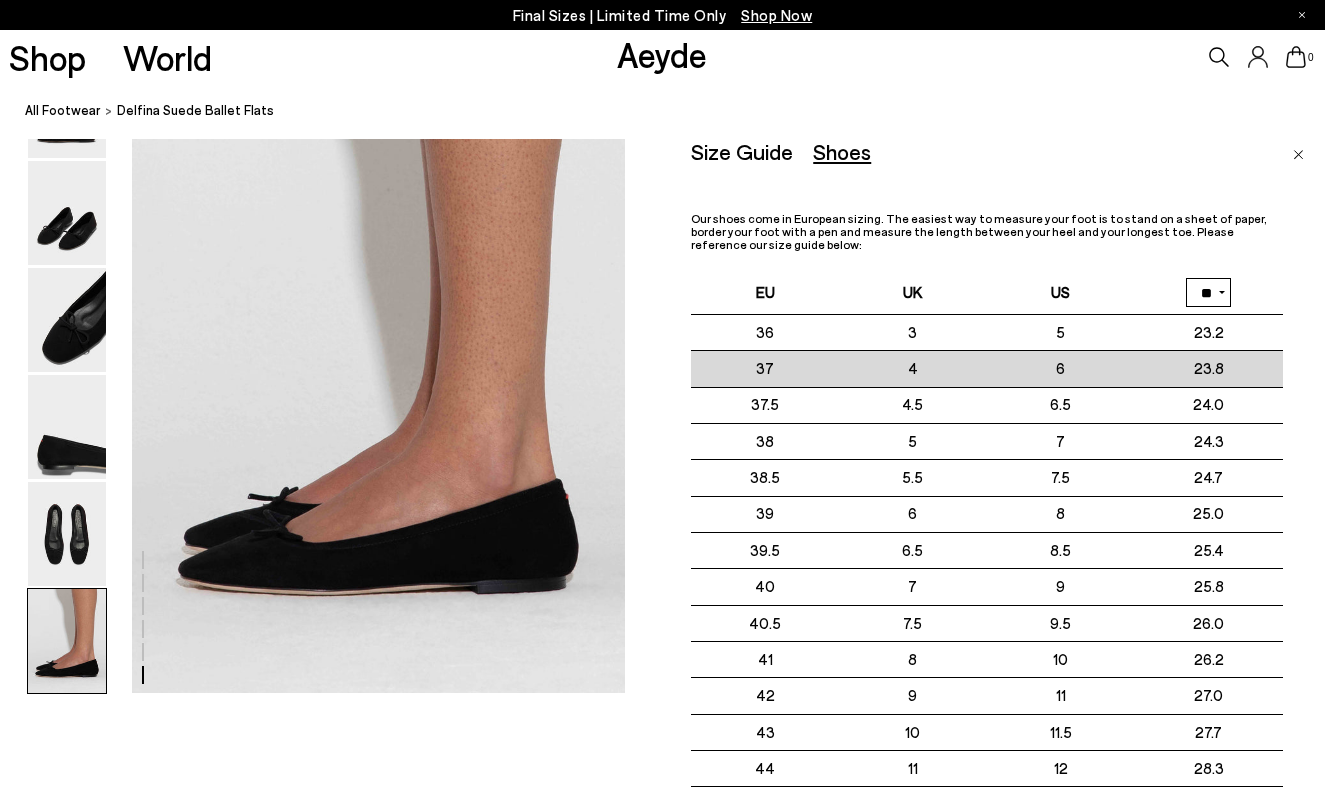 scroll, scrollTop: 3429, scrollLeft: 0, axis: vertical 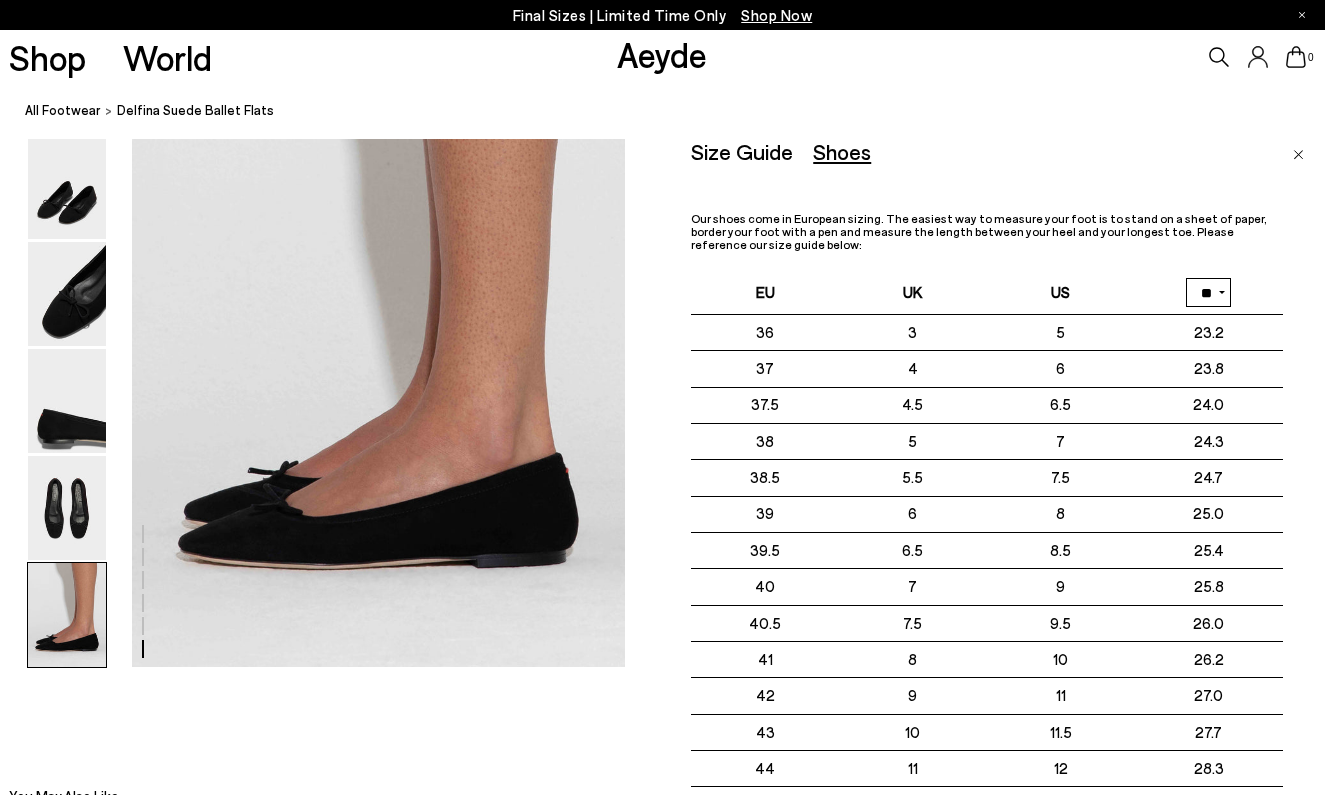 click on "Size Guide" at bounding box center [742, 151] 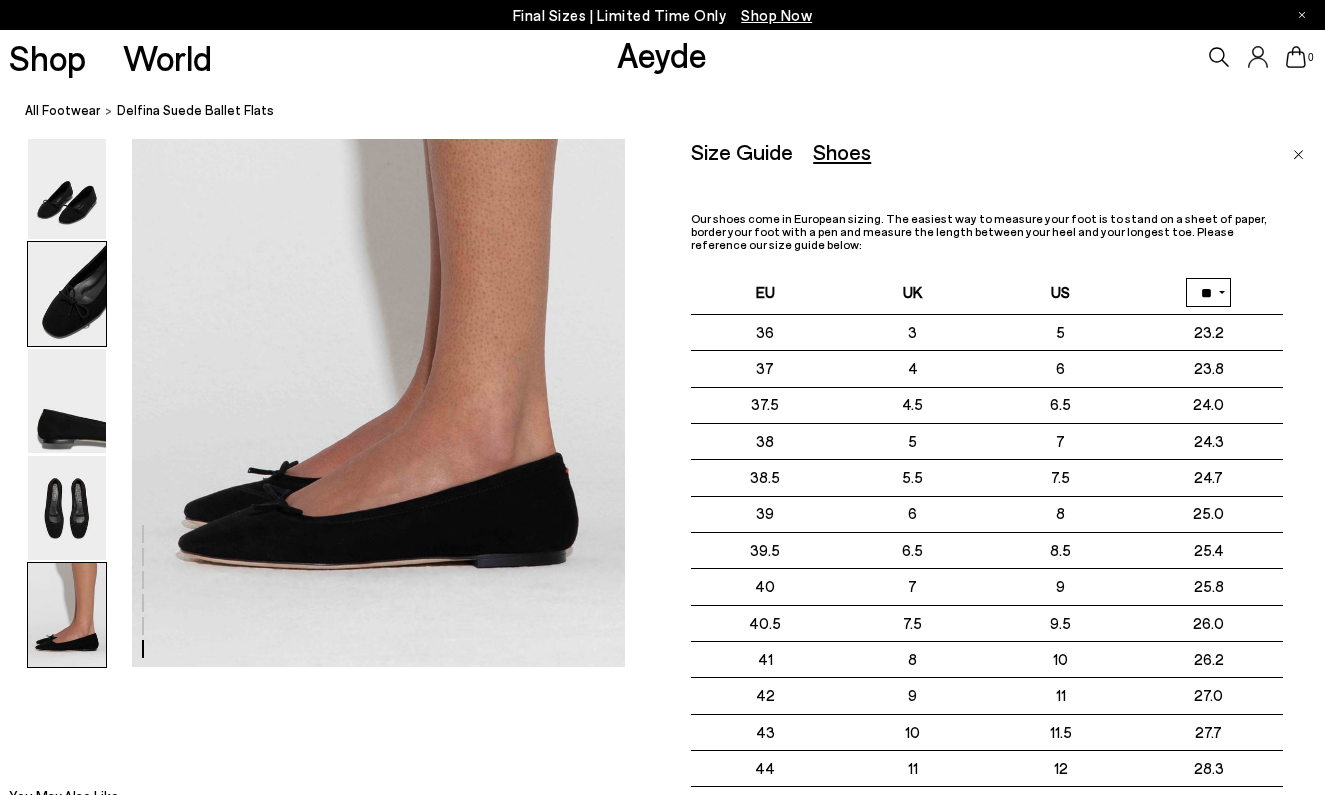 click at bounding box center (67, 293) 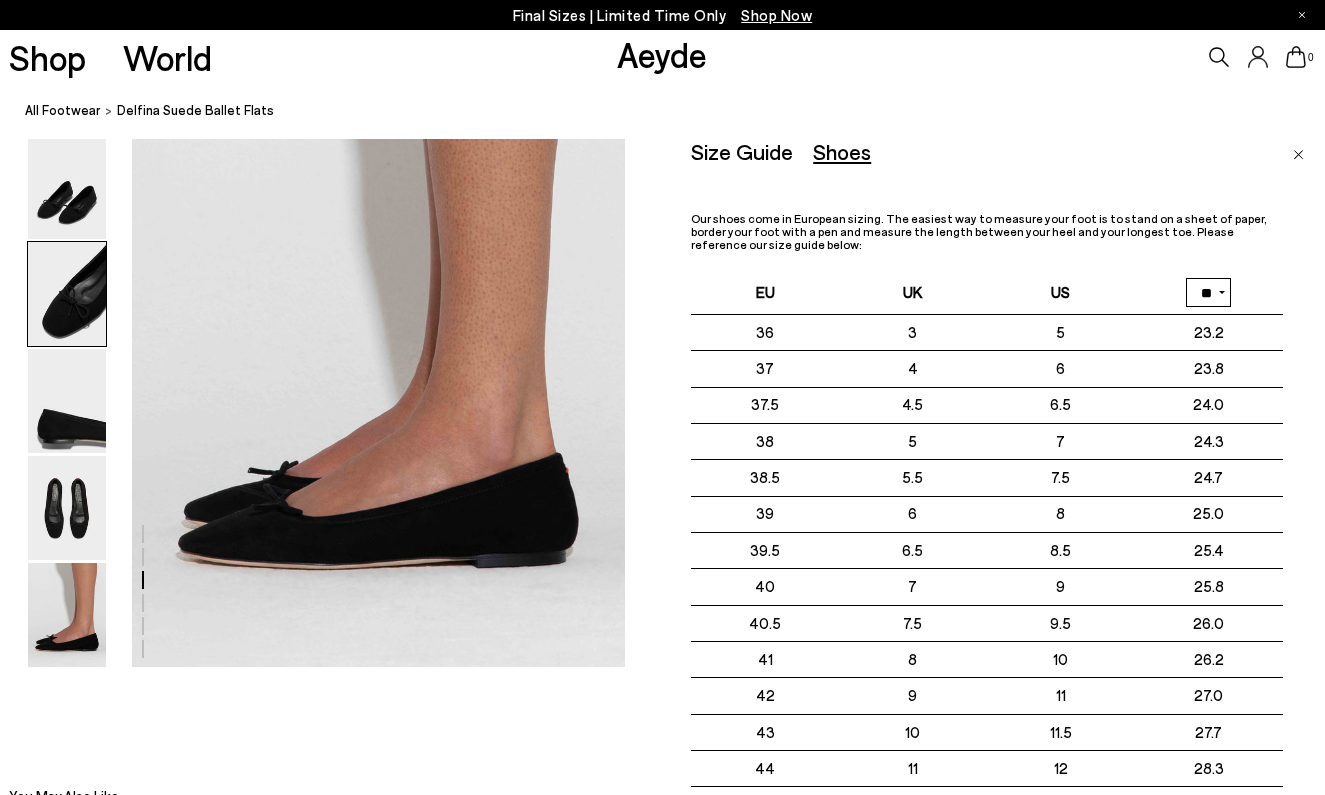 scroll, scrollTop: 1320, scrollLeft: 0, axis: vertical 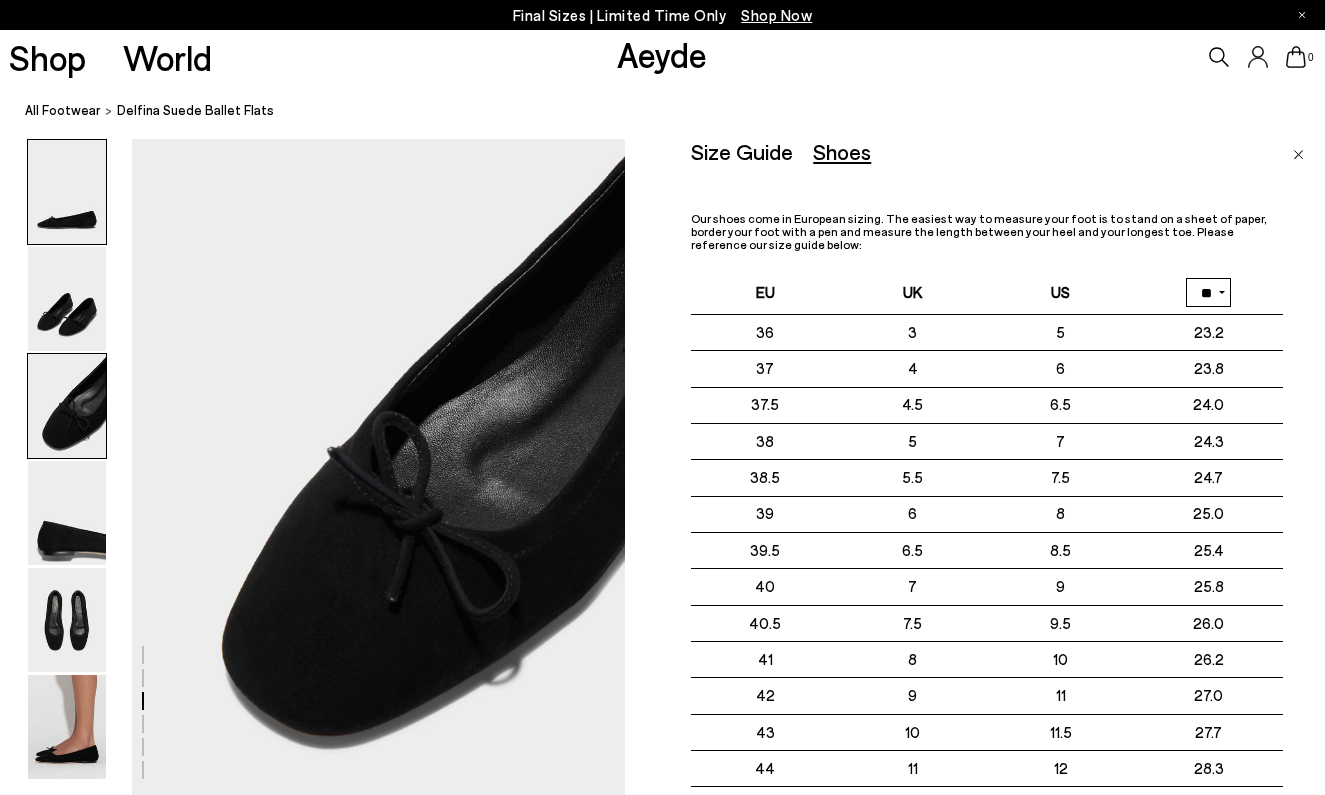 click at bounding box center [67, 192] 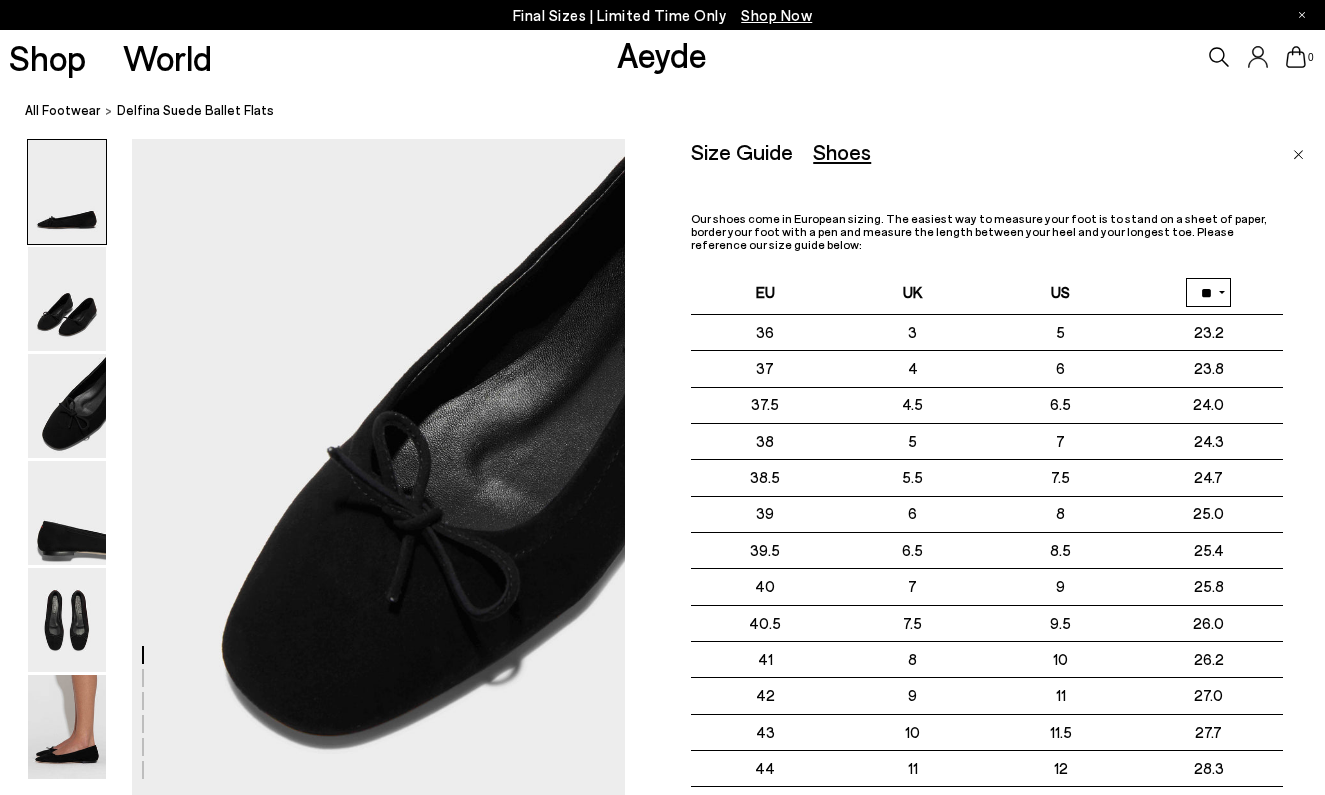 scroll, scrollTop: 0, scrollLeft: 0, axis: both 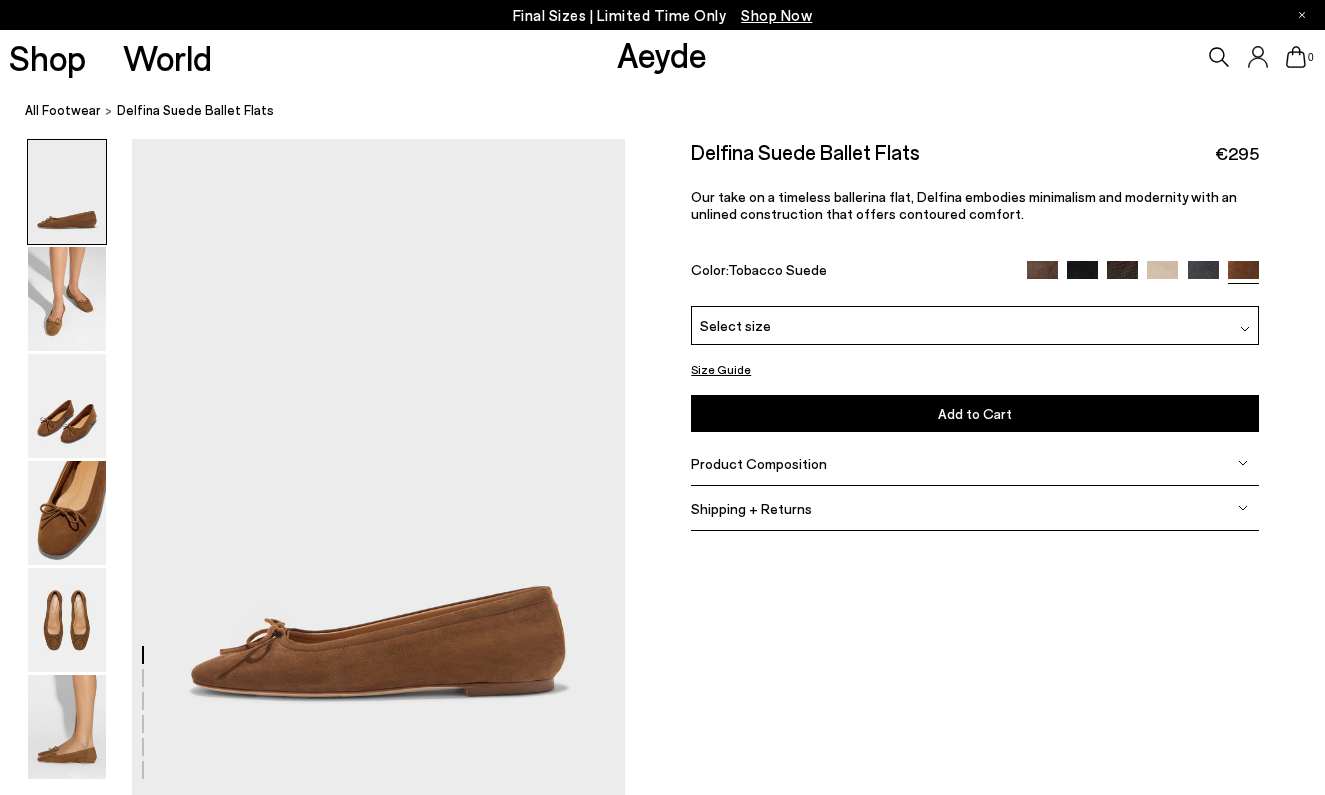click at bounding box center (1122, 276) 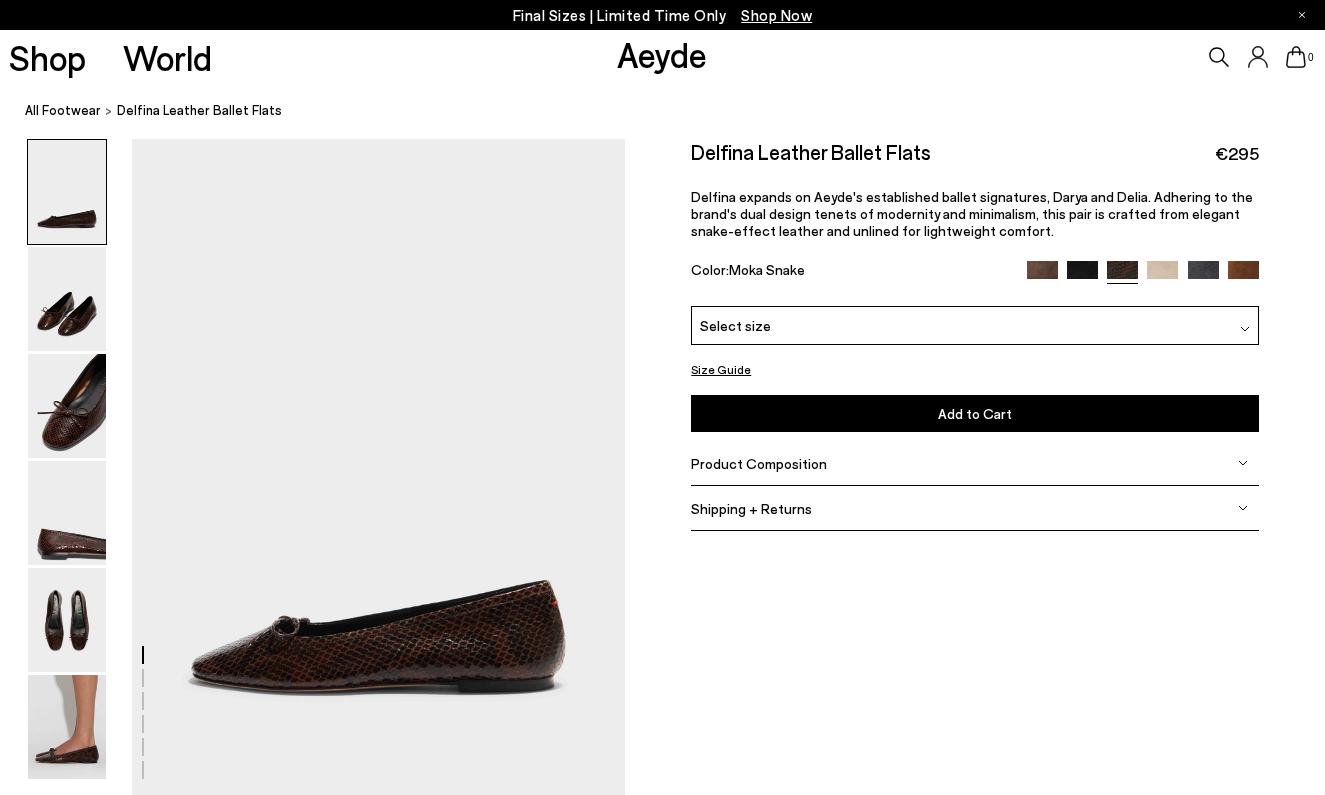 scroll, scrollTop: 0, scrollLeft: 0, axis: both 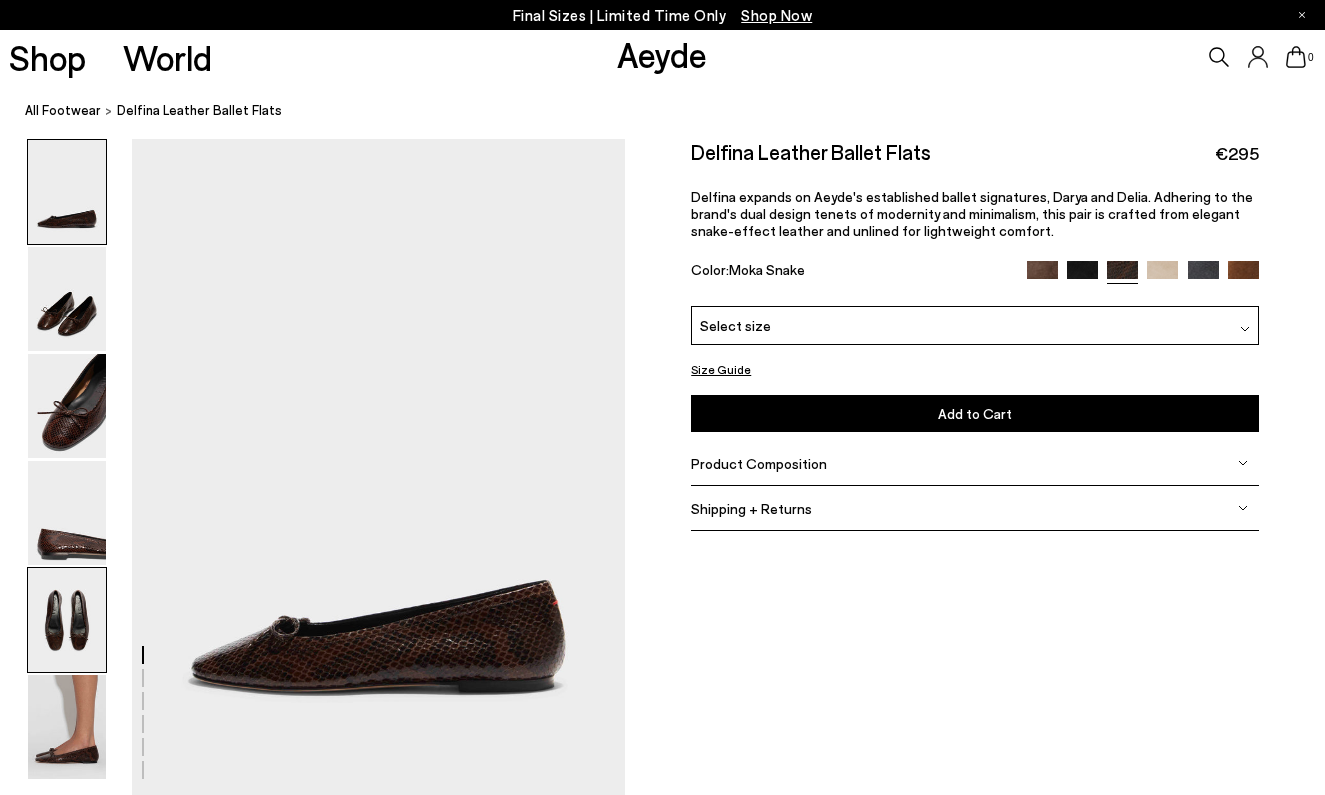 click at bounding box center [67, 620] 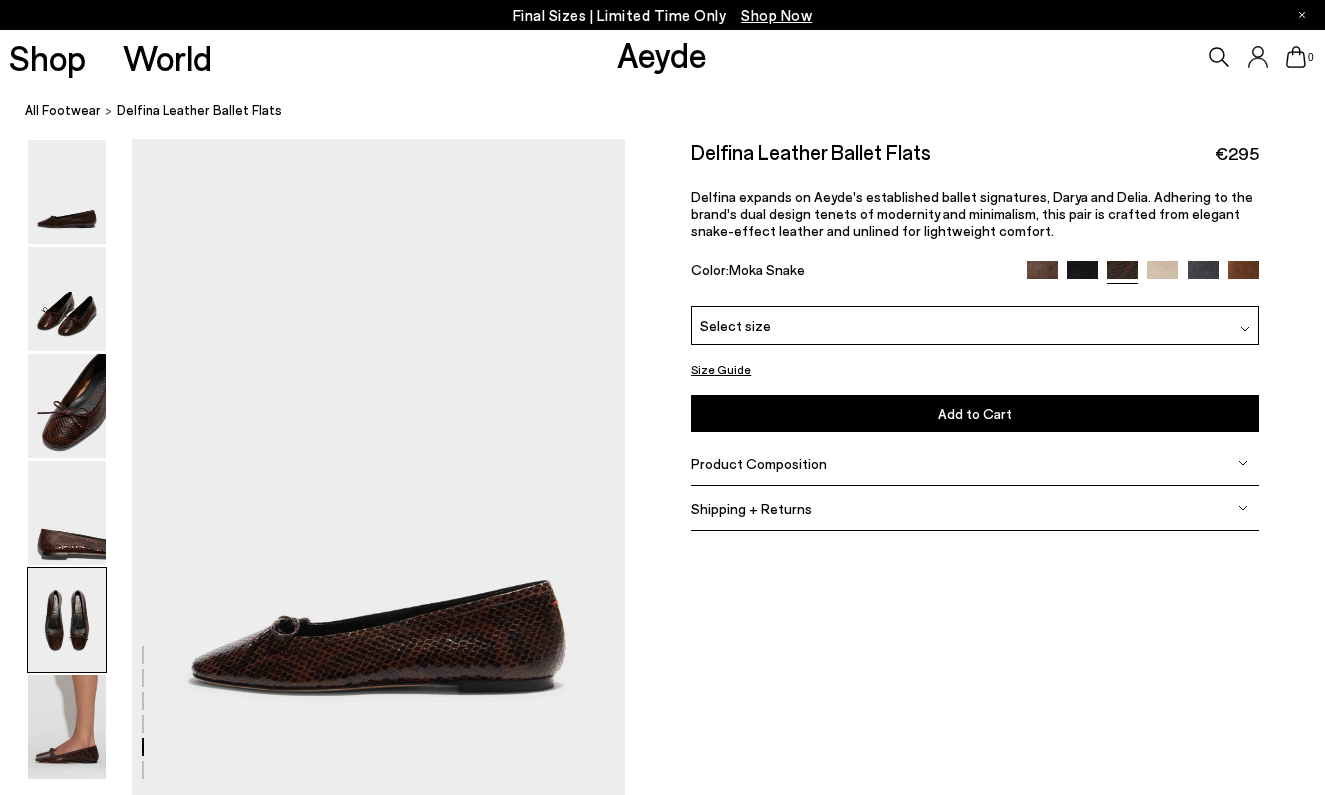 scroll, scrollTop: 2640, scrollLeft: 0, axis: vertical 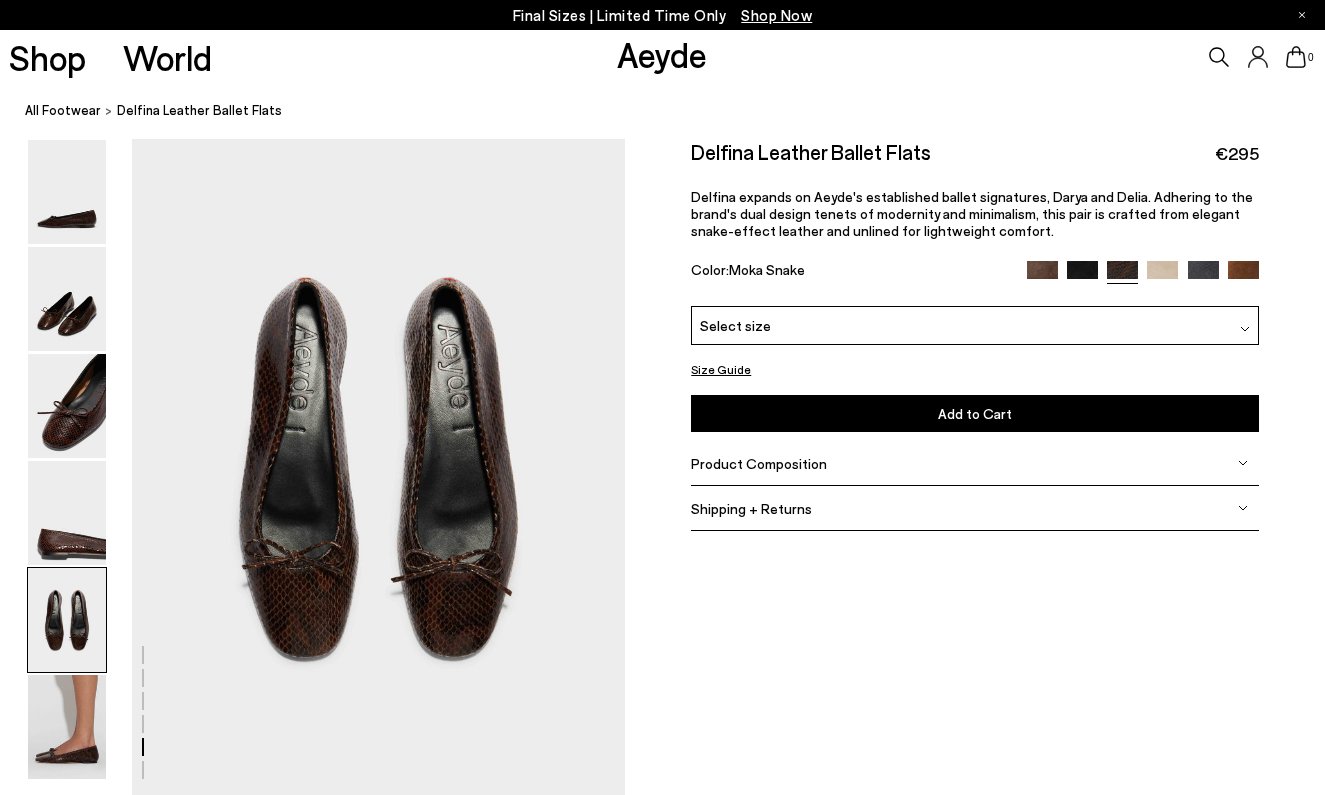 click at bounding box center [1082, 276] 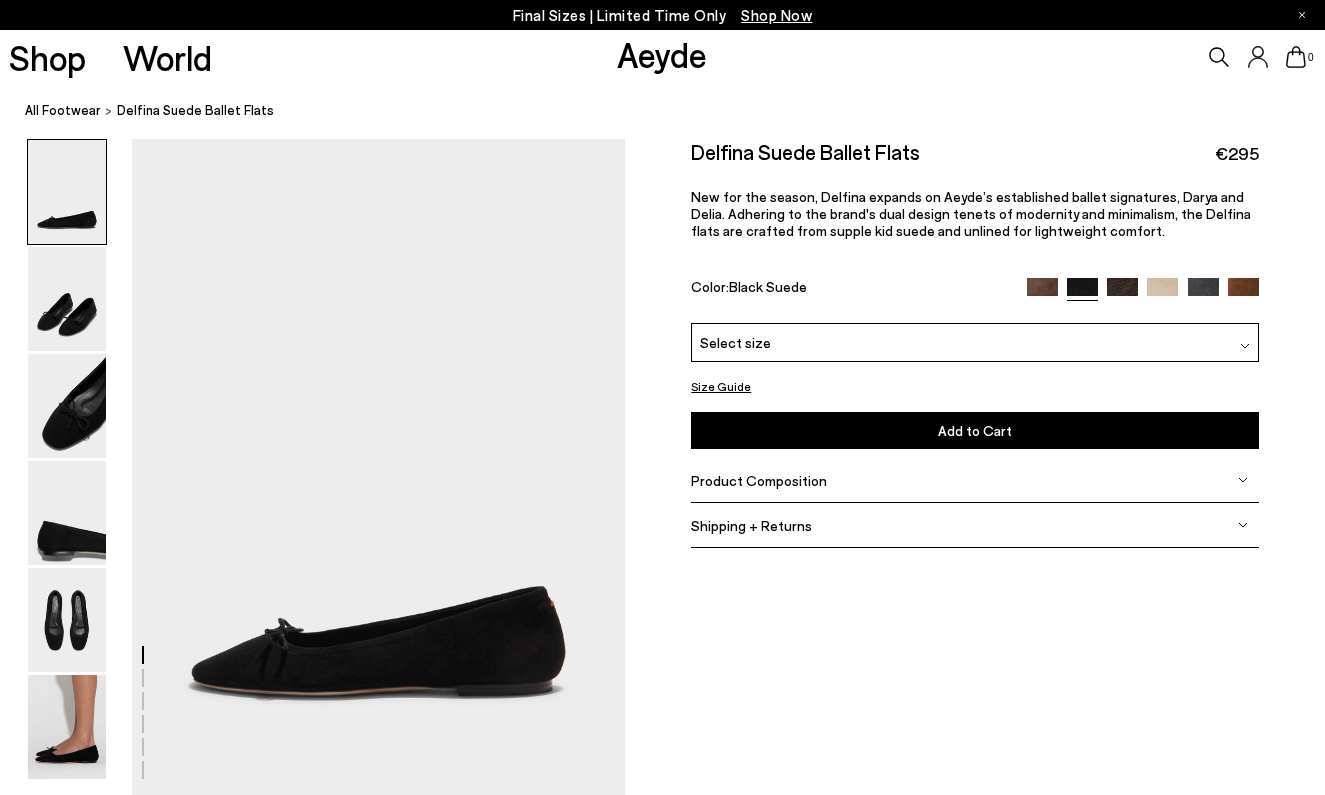 scroll, scrollTop: 0, scrollLeft: 0, axis: both 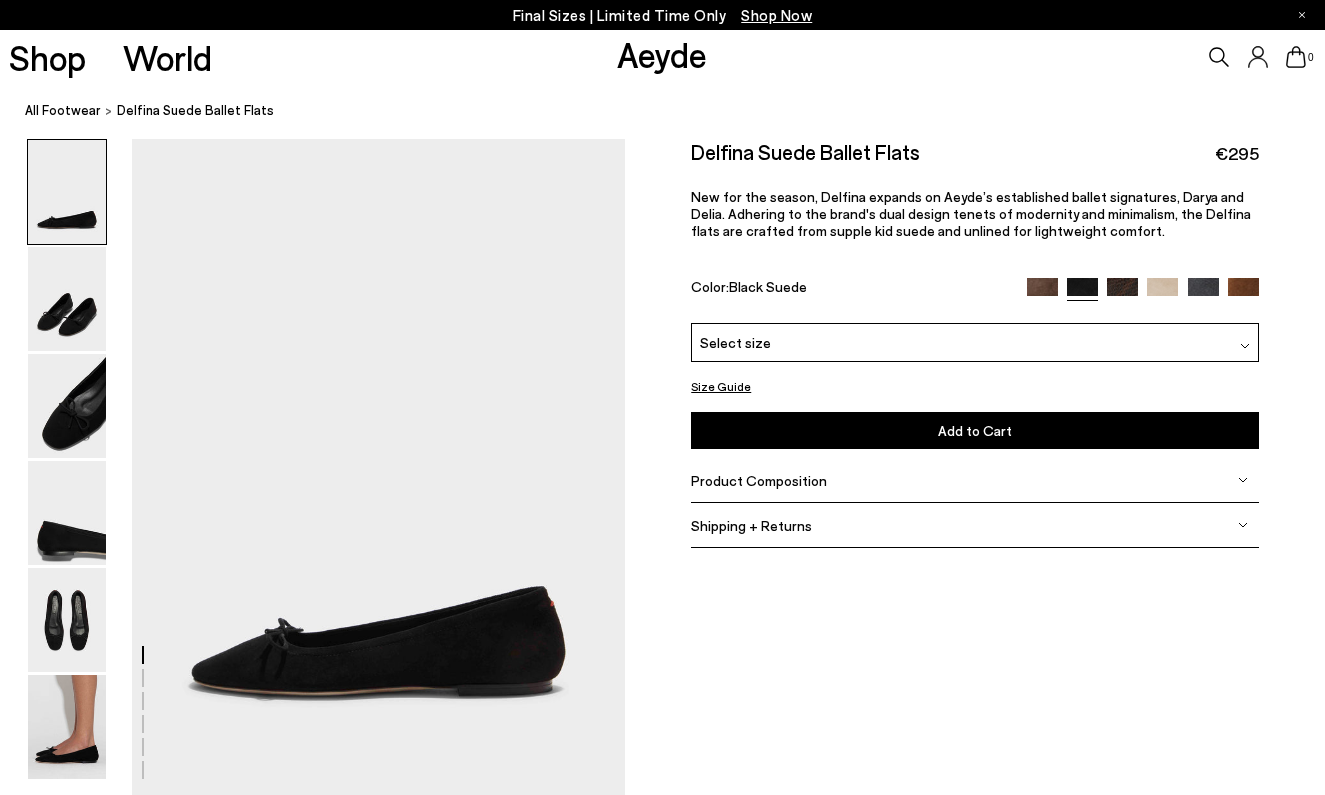 click at bounding box center (1042, 293) 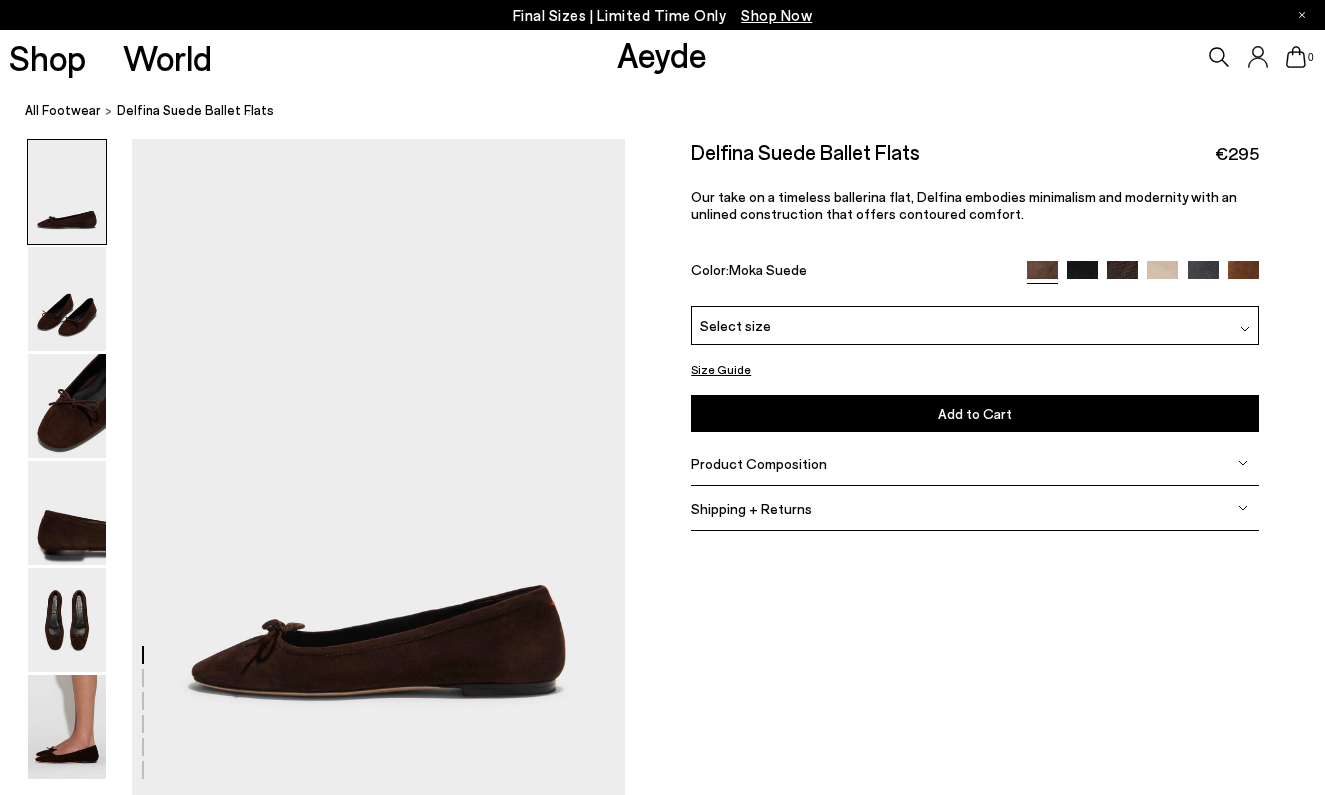 scroll, scrollTop: 0, scrollLeft: 0, axis: both 